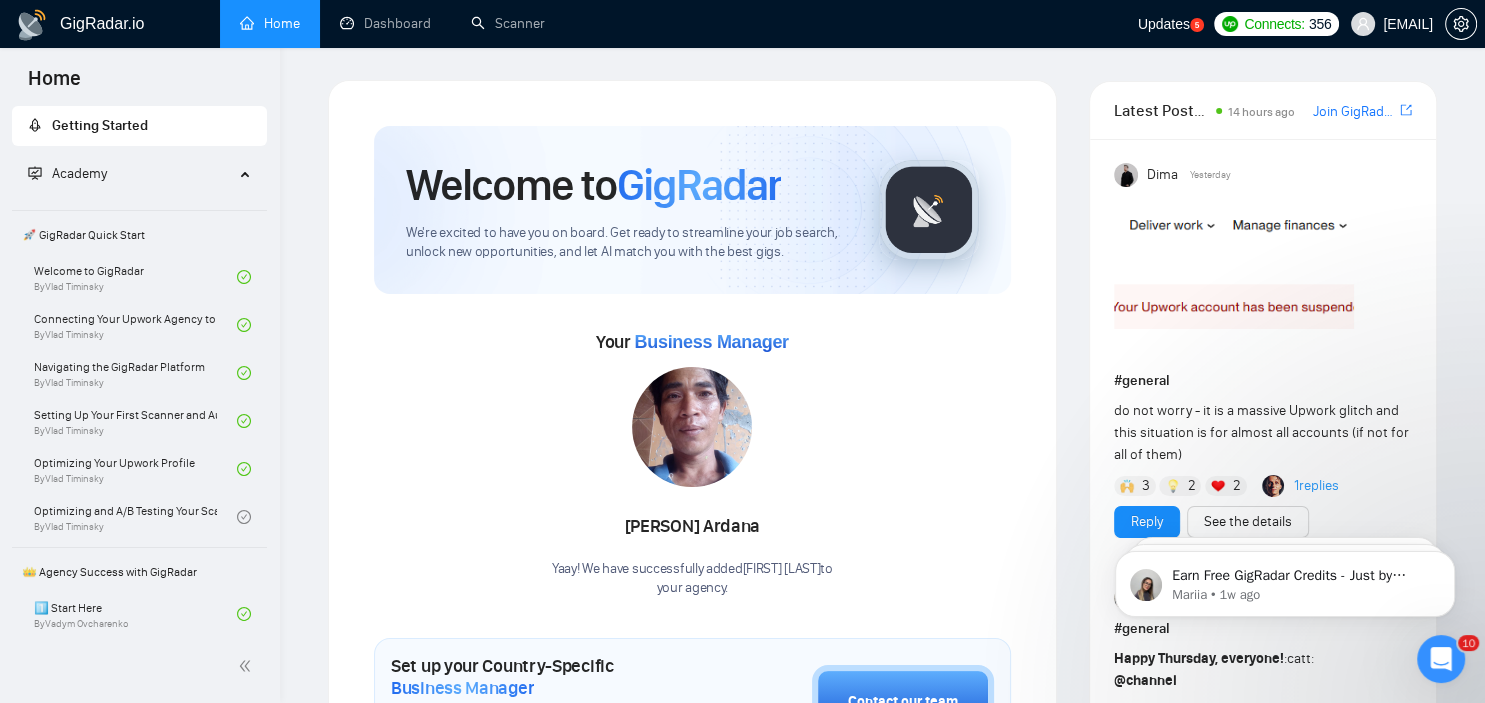 scroll, scrollTop: 0, scrollLeft: 0, axis: both 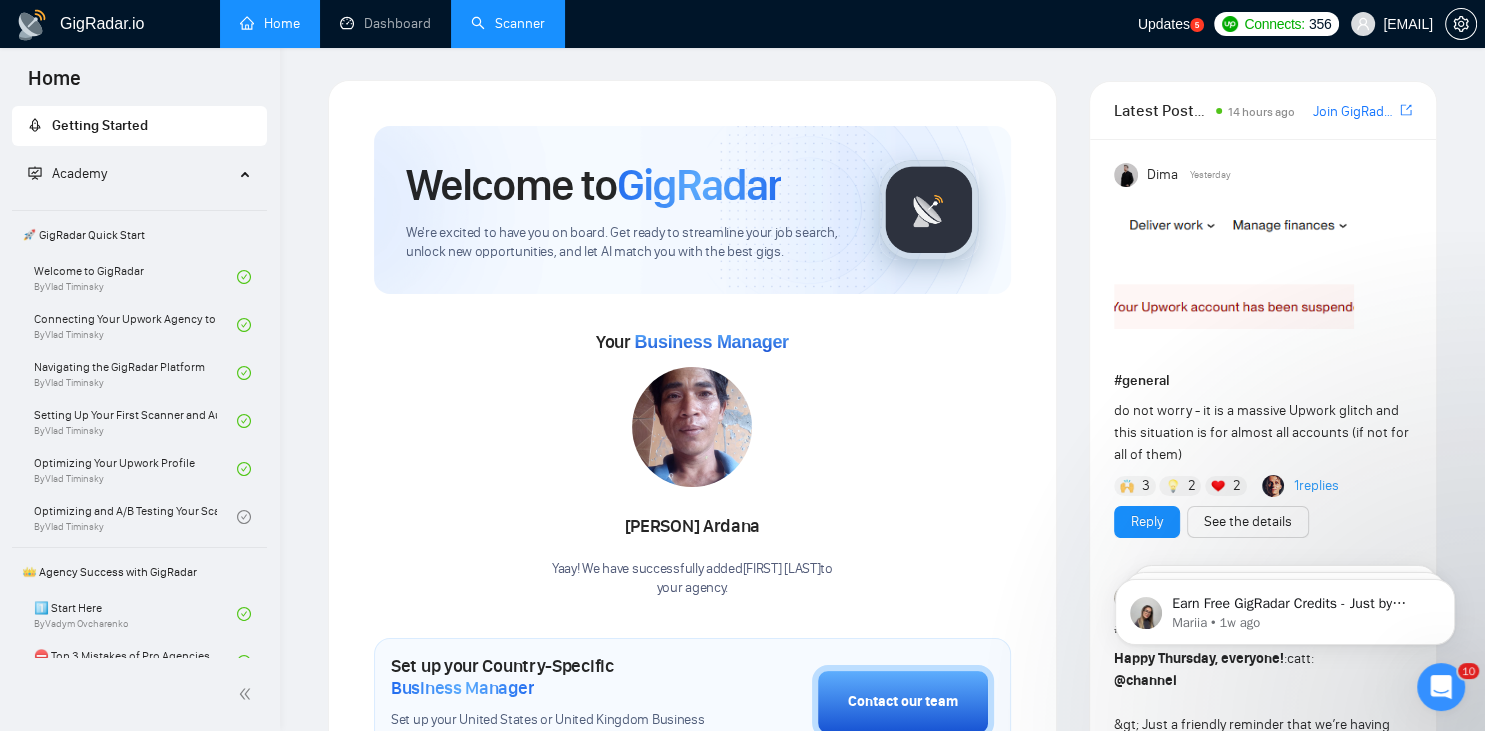 click on "Scanner" at bounding box center (508, 23) 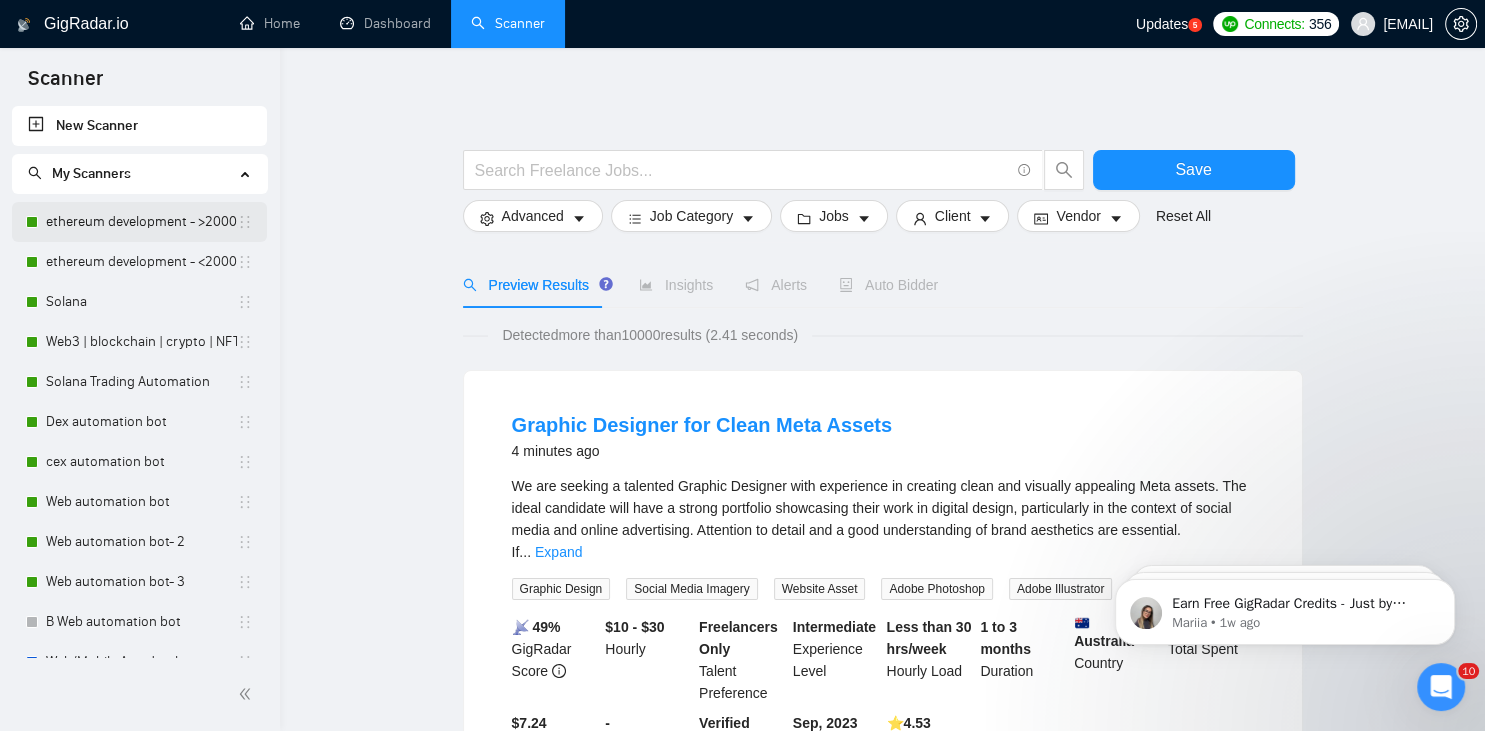 click on "ethereum development - >2000/30" at bounding box center (141, 222) 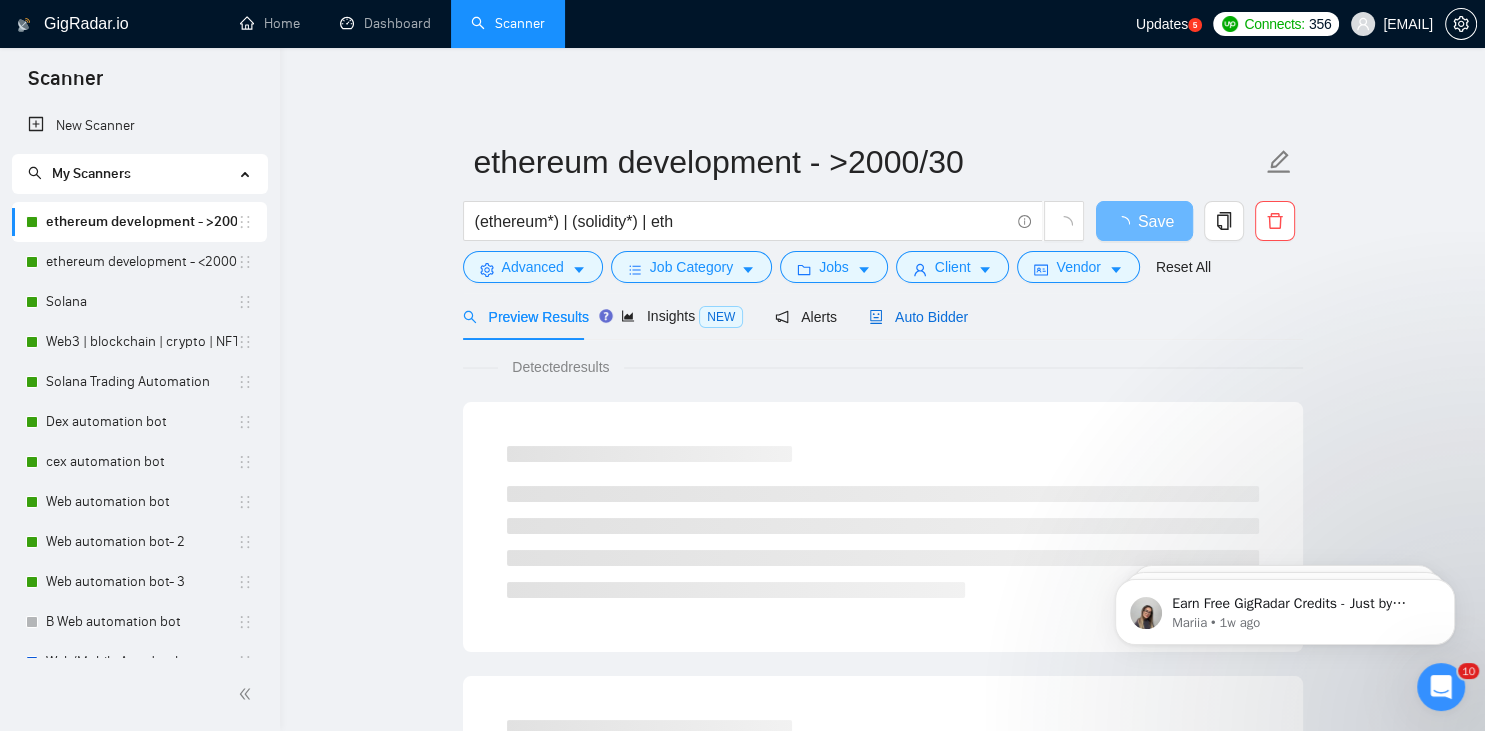 click on "Auto Bidder" at bounding box center (918, 317) 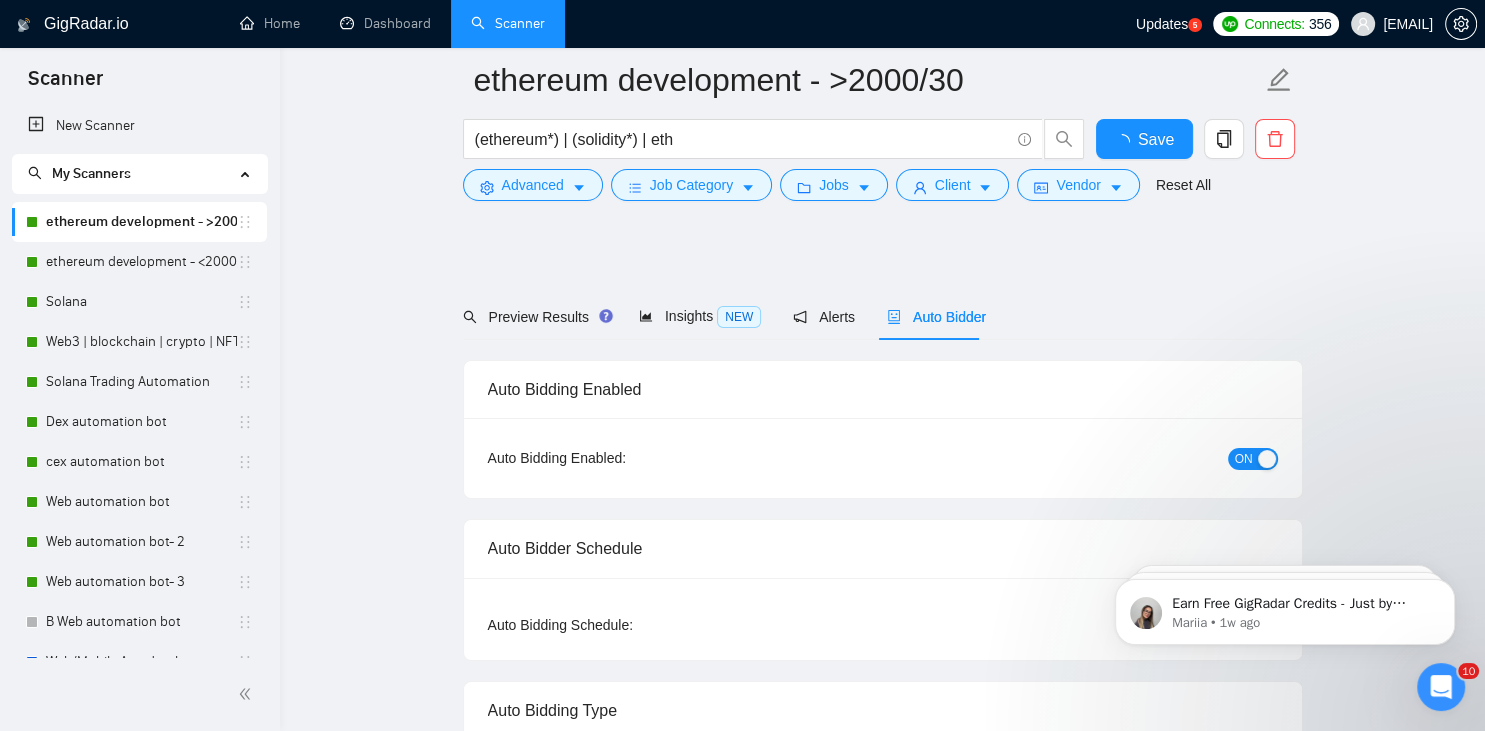type 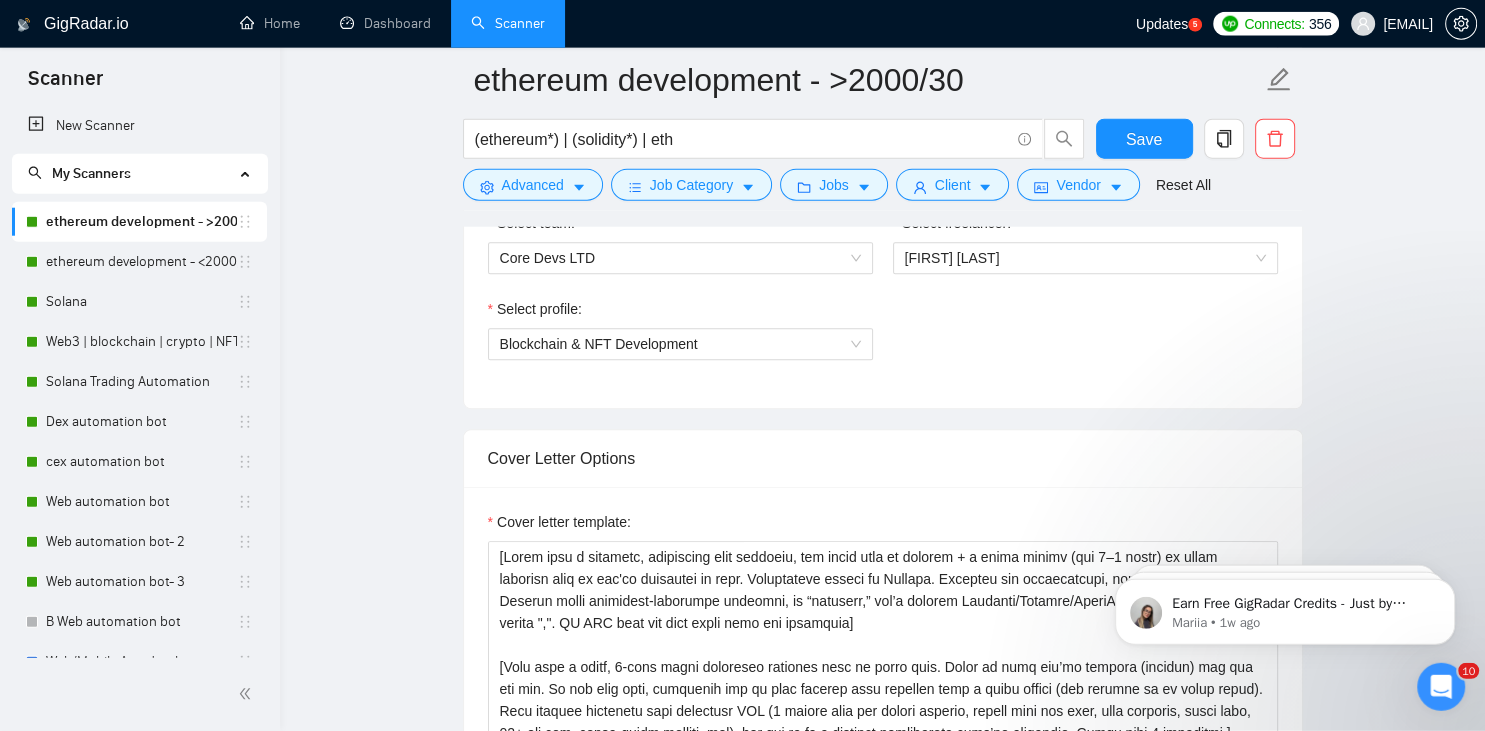 scroll, scrollTop: 1310, scrollLeft: 0, axis: vertical 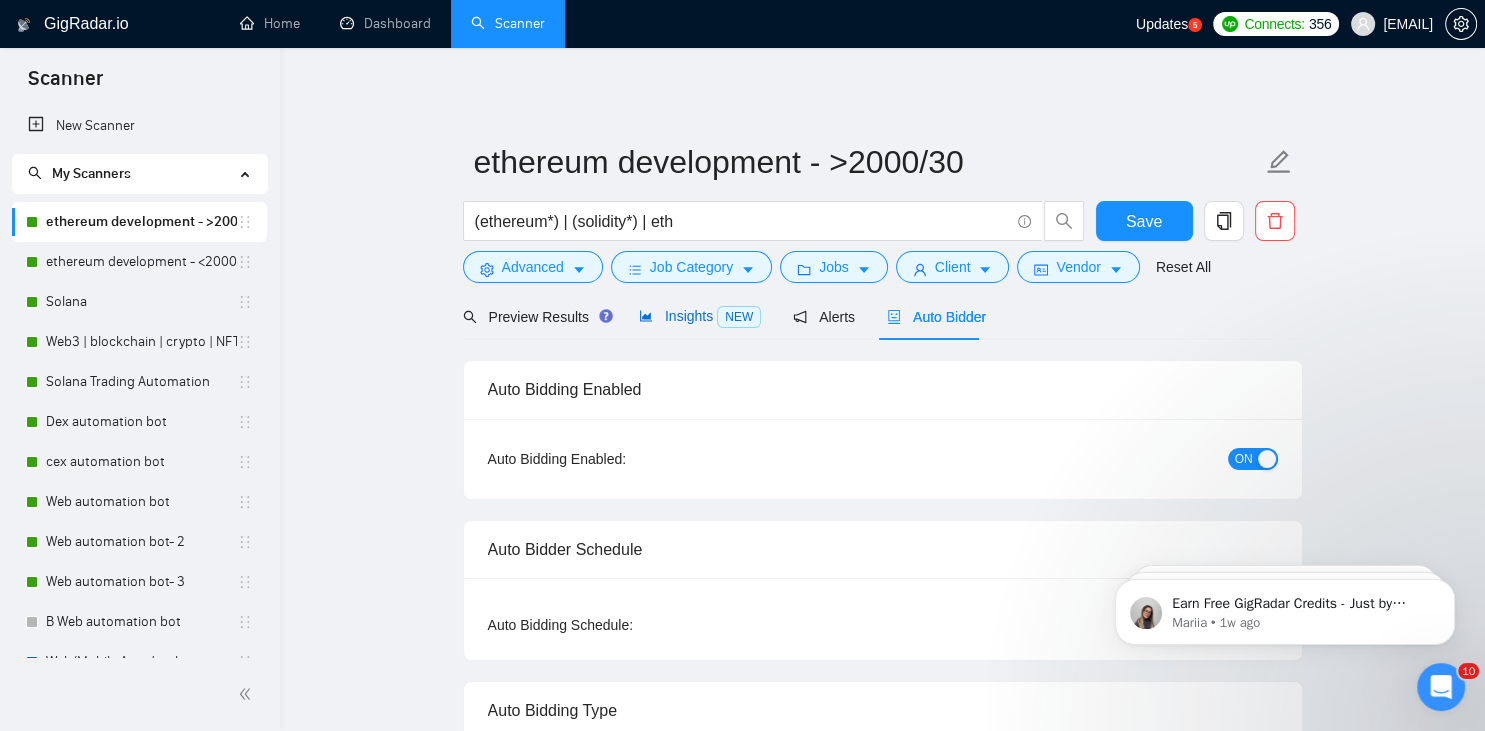 click on "Insights NEW" at bounding box center (700, 316) 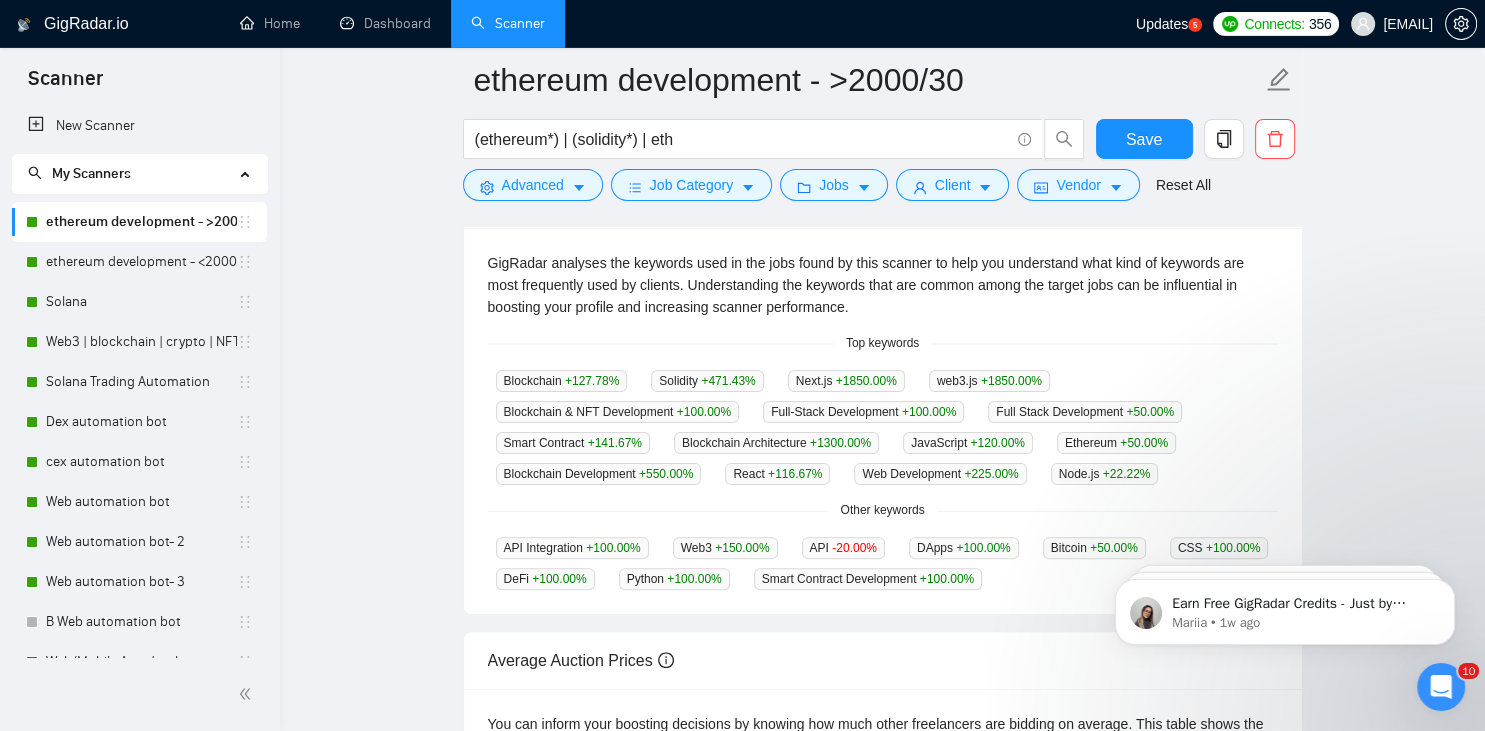 scroll, scrollTop: 428, scrollLeft: 0, axis: vertical 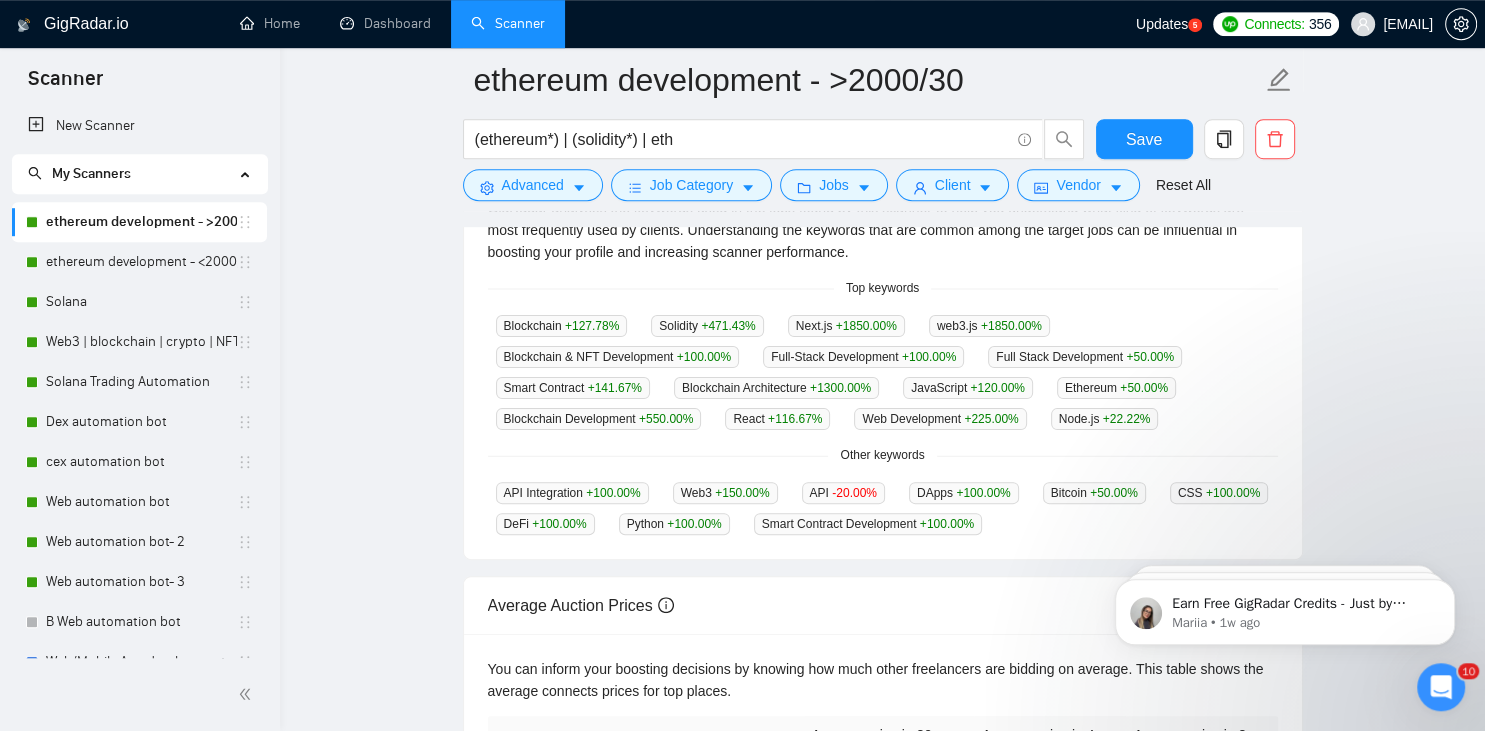click on "Blockchain   +127.78 % Solidity   +471.43 % Next.js   +1850.00 % web3.js   +1850.00 % Blockchain & NFT Development   +100.00 % Full-Stack Development   +100.00 % Full Stack Development   +50.00 % Smart Contract   +141.67 % Blockchain Architecture   +1300.00 % JavaScript   +120.00 % Ethereum   +50.00 % Blockchain Development   +550.00 % React   +116.67 % Web Development   +225.00 % Node.js   +22.22 %" at bounding box center [883, 372] 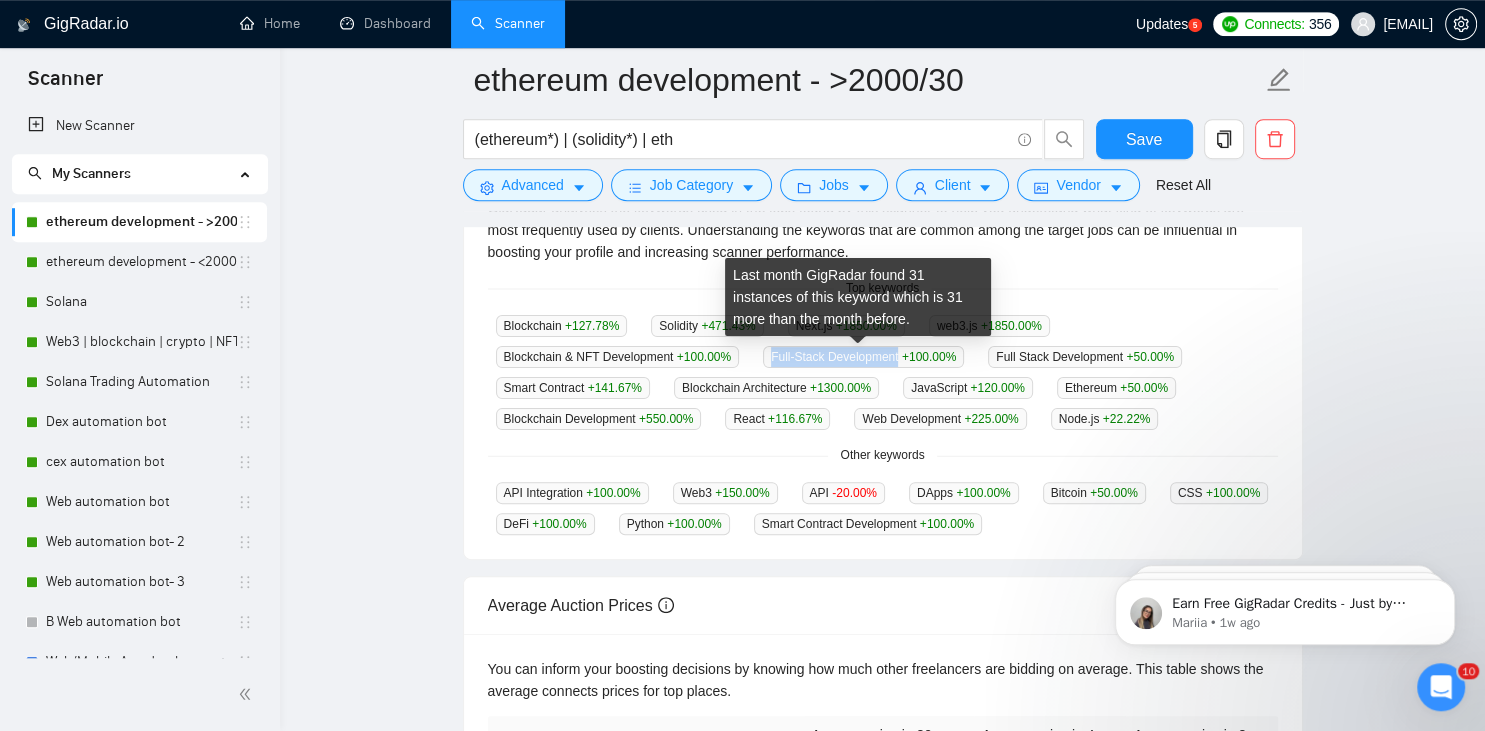 drag, startPoint x: 766, startPoint y: 353, endPoint x: 893, endPoint y: 365, distance: 127.56567 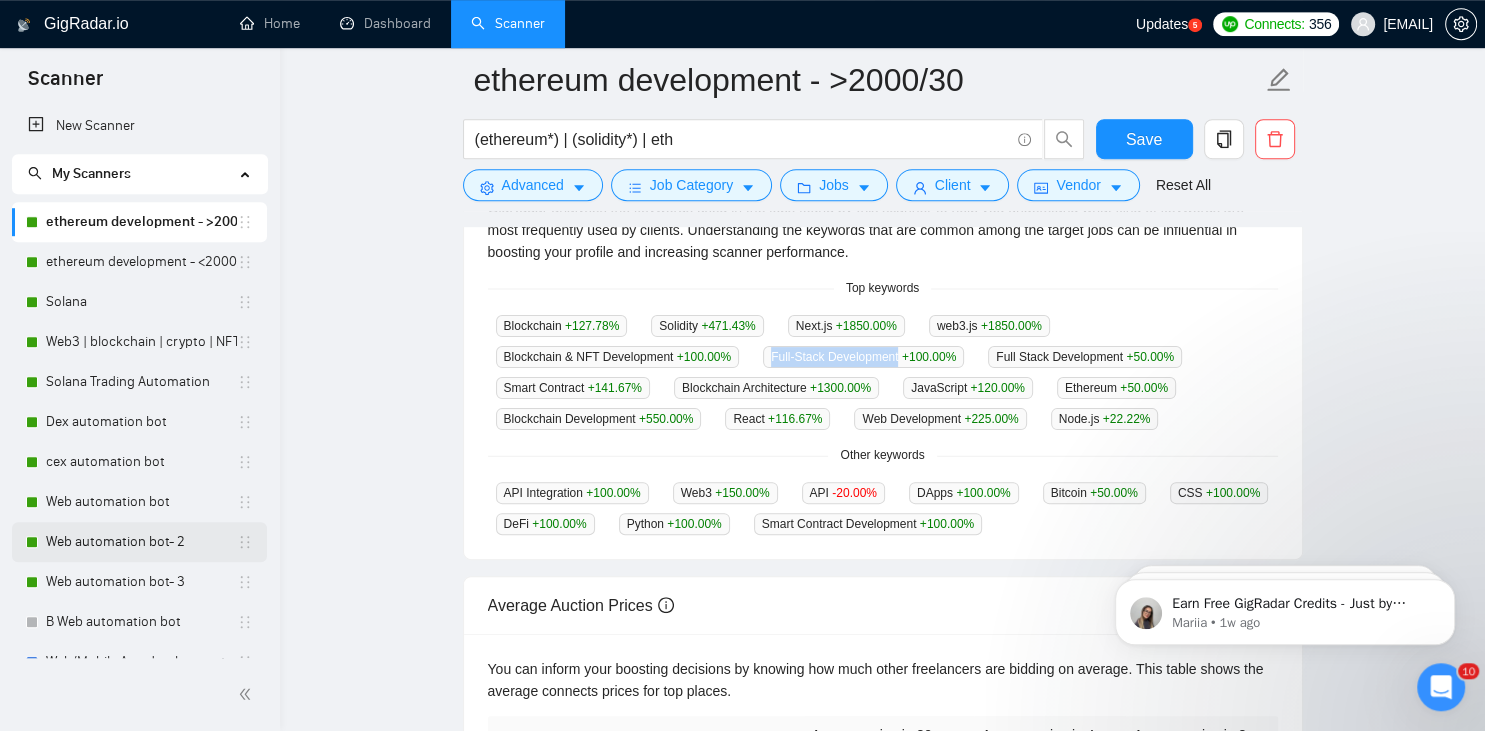 click on "Web automation bot- 2" at bounding box center [141, 542] 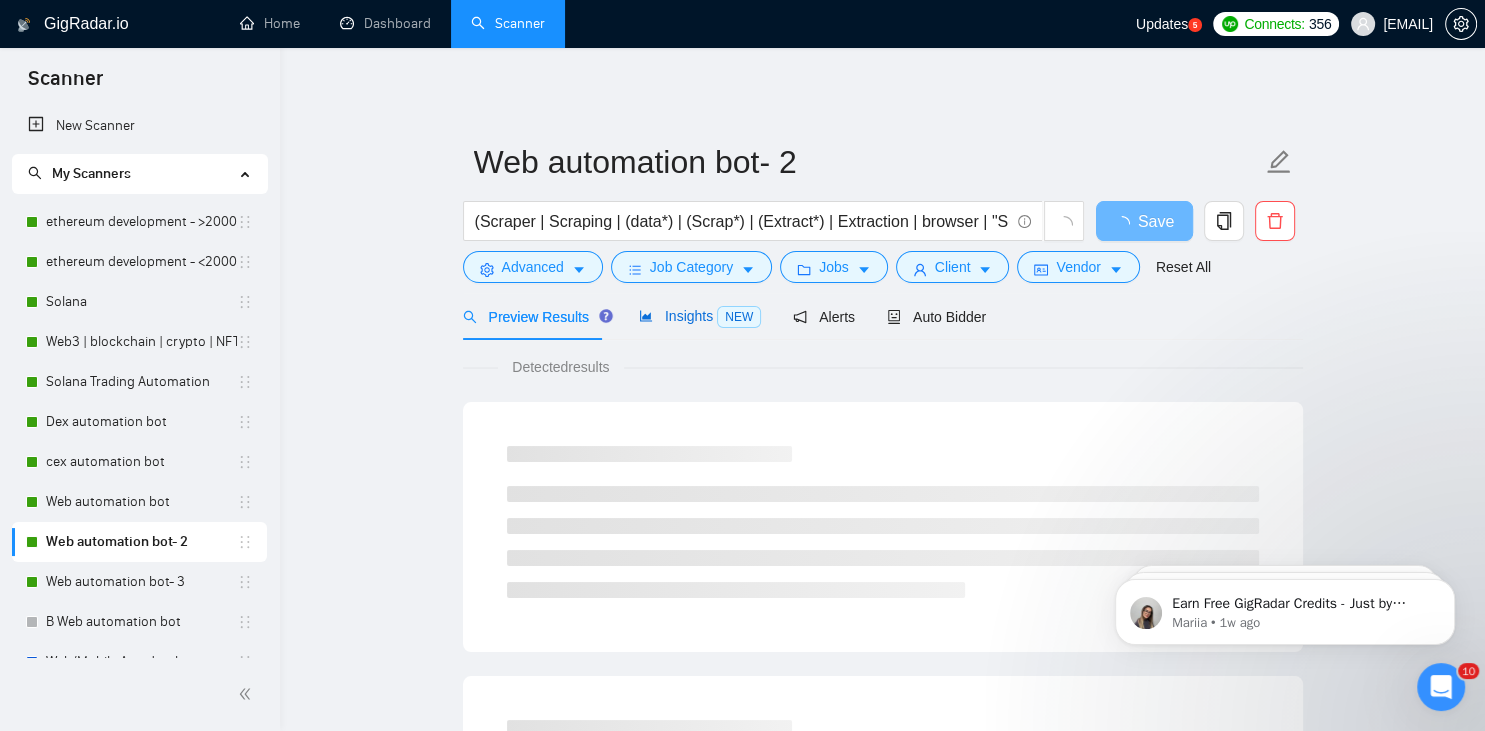 click on "Insights NEW" at bounding box center (700, 316) 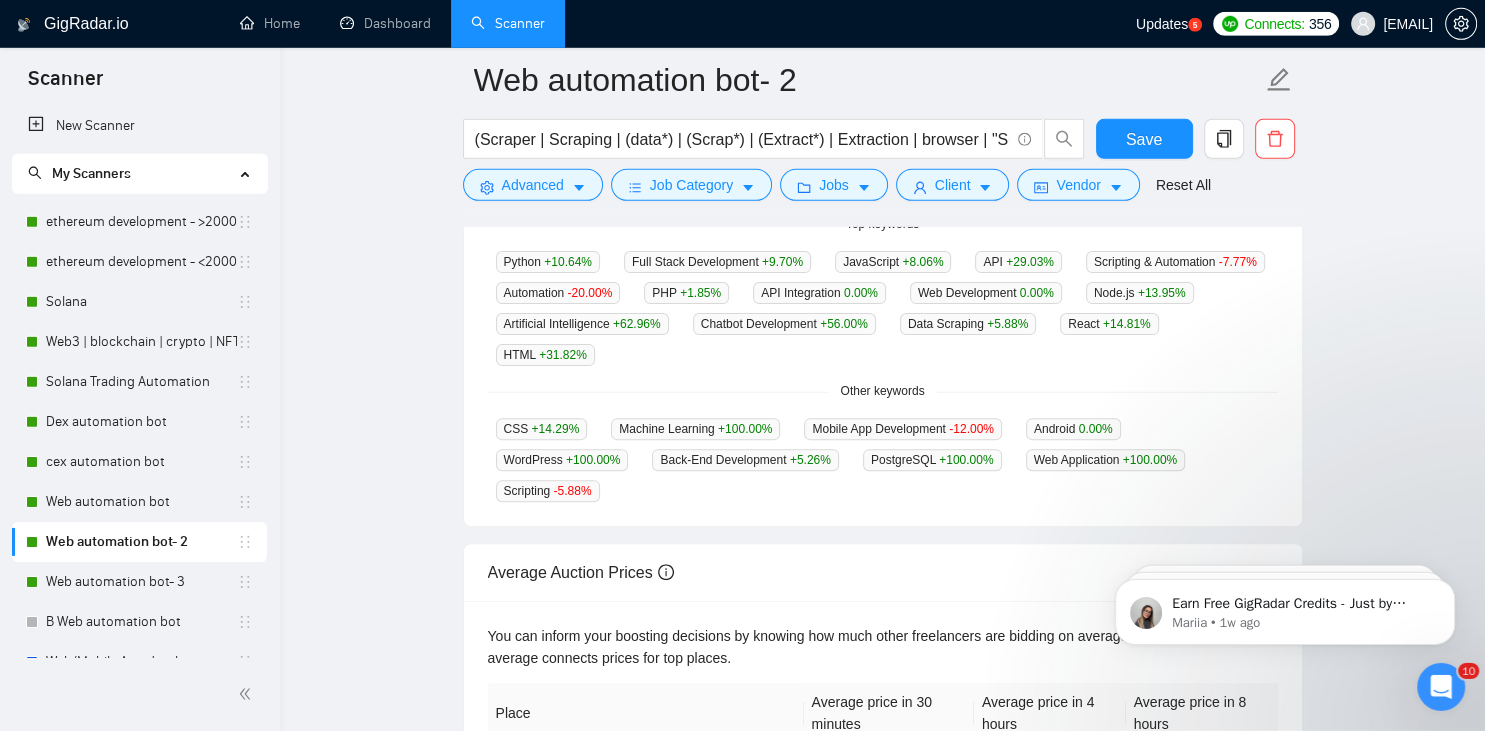 scroll, scrollTop: 546, scrollLeft: 0, axis: vertical 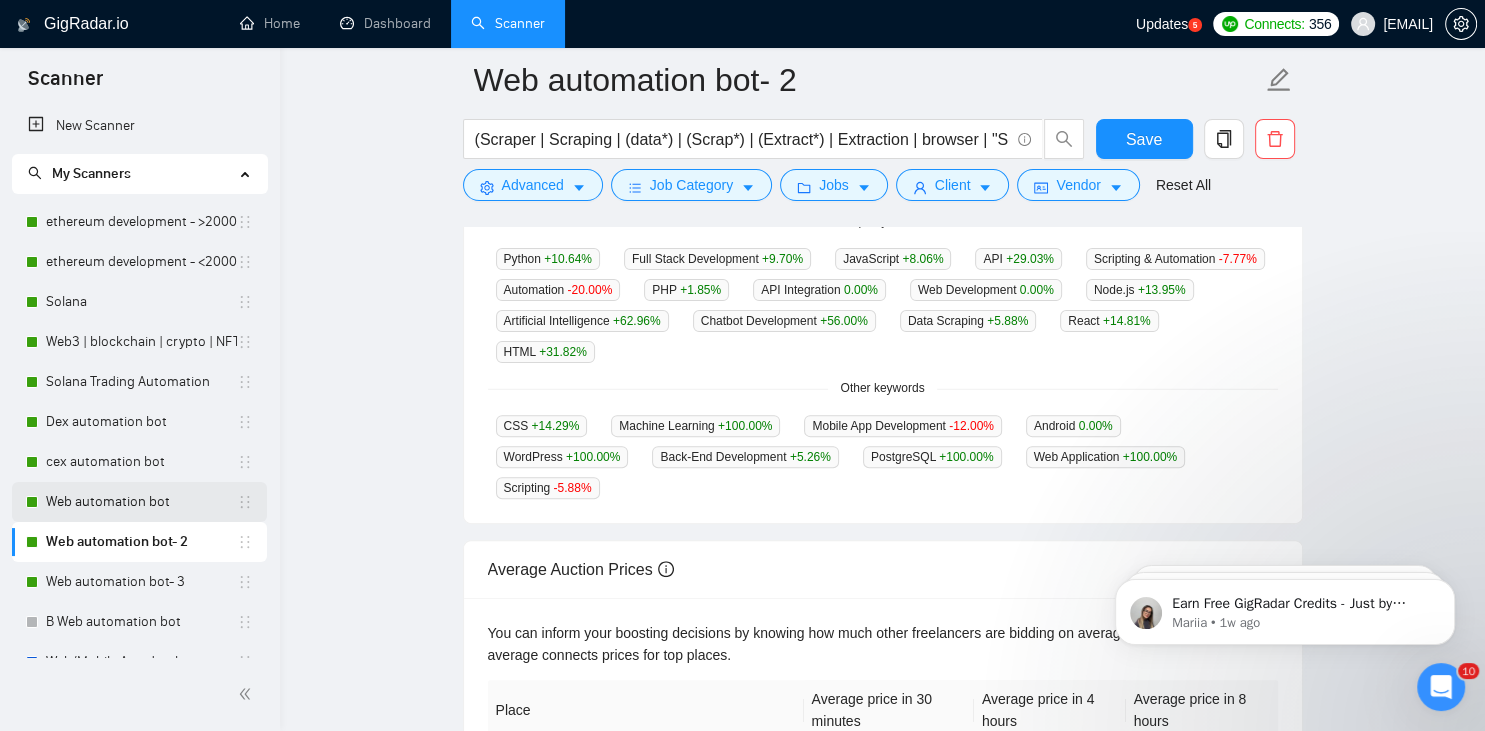 click on "Web automation bot" at bounding box center [141, 502] 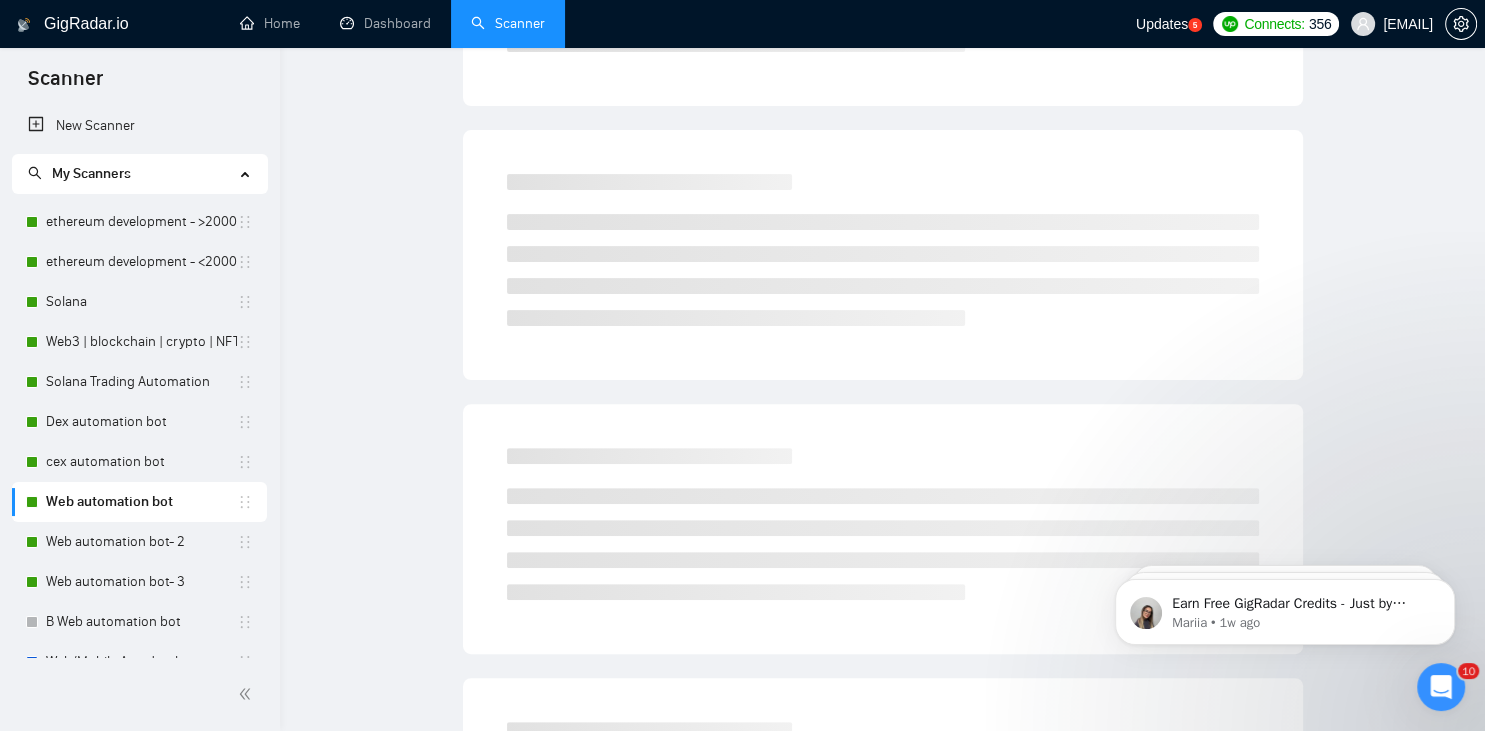 scroll, scrollTop: 0, scrollLeft: 0, axis: both 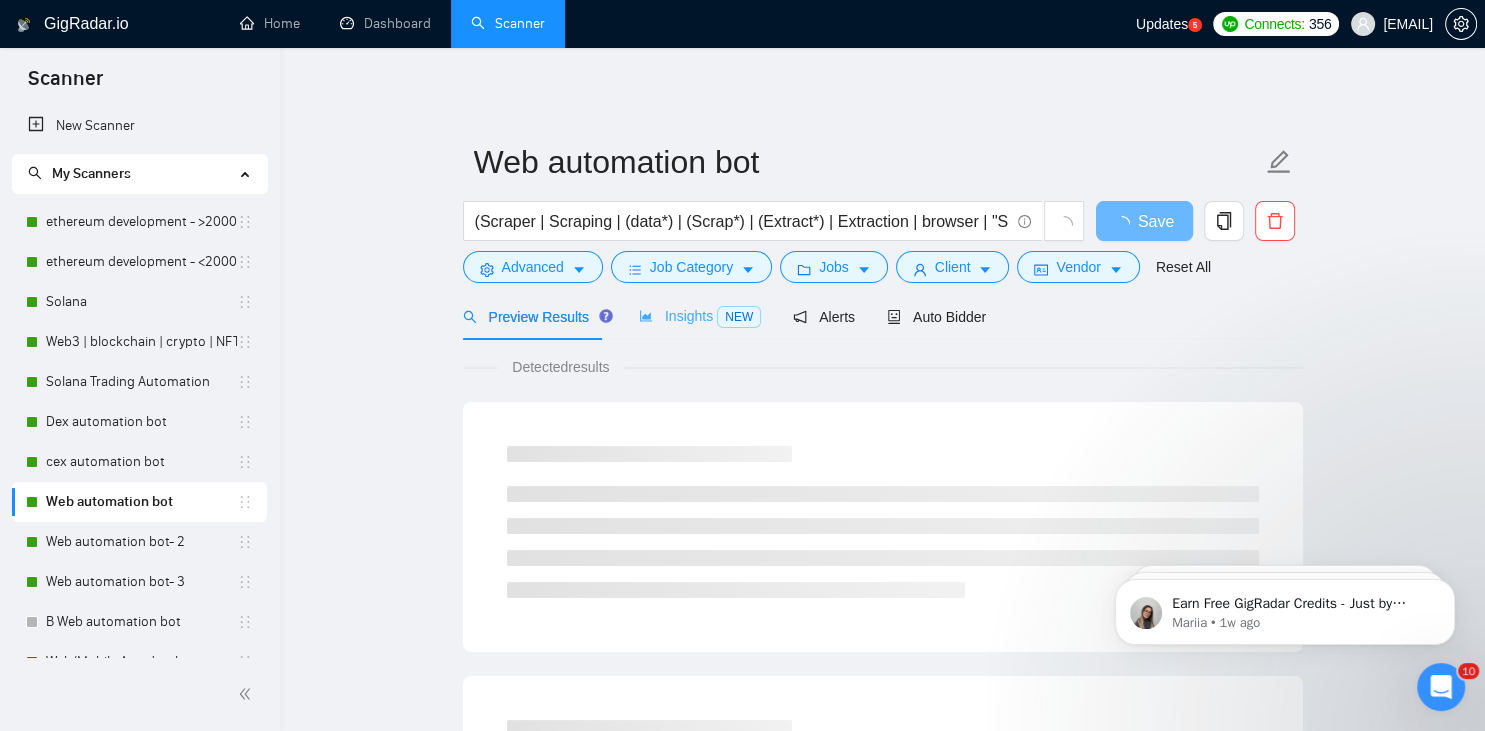 click on "Insights NEW" at bounding box center (700, 316) 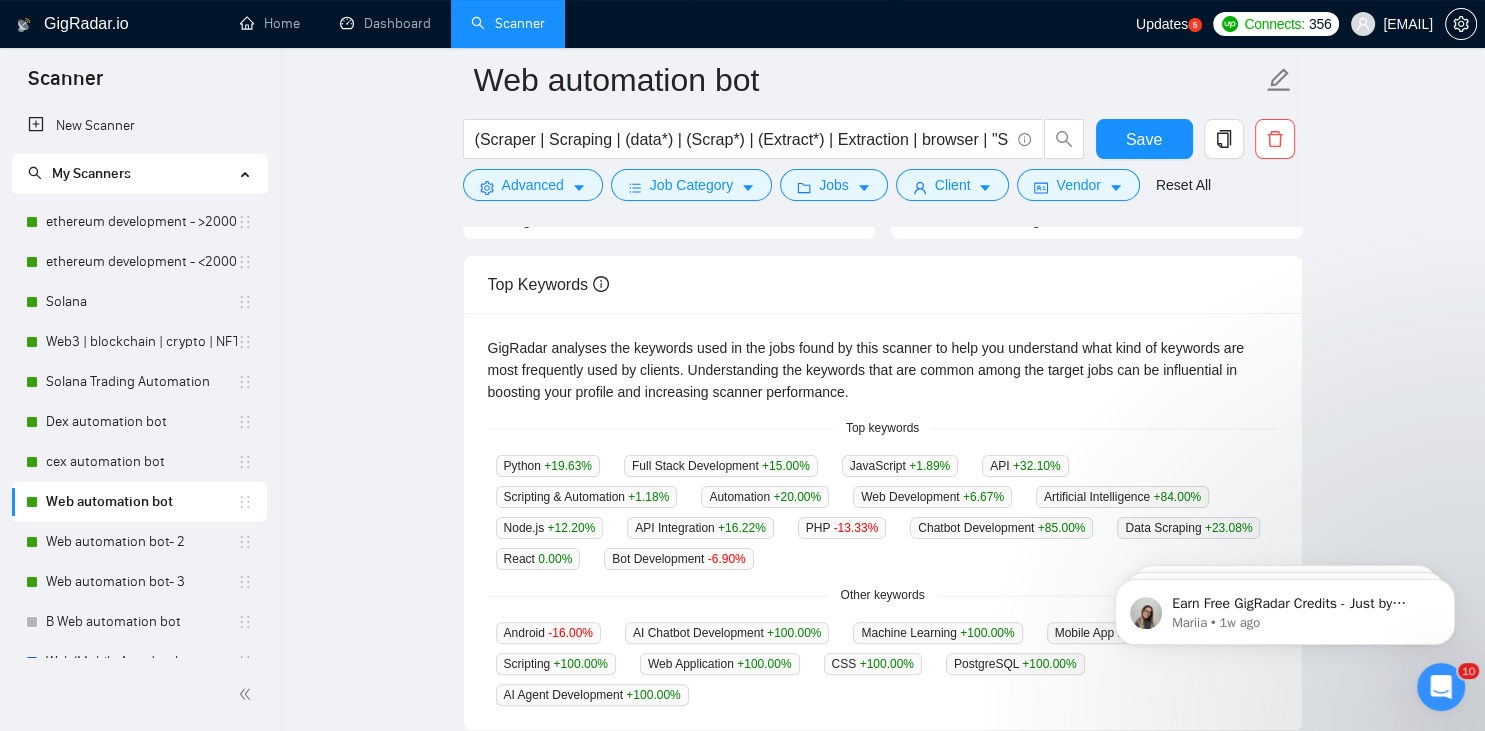 scroll, scrollTop: 519, scrollLeft: 0, axis: vertical 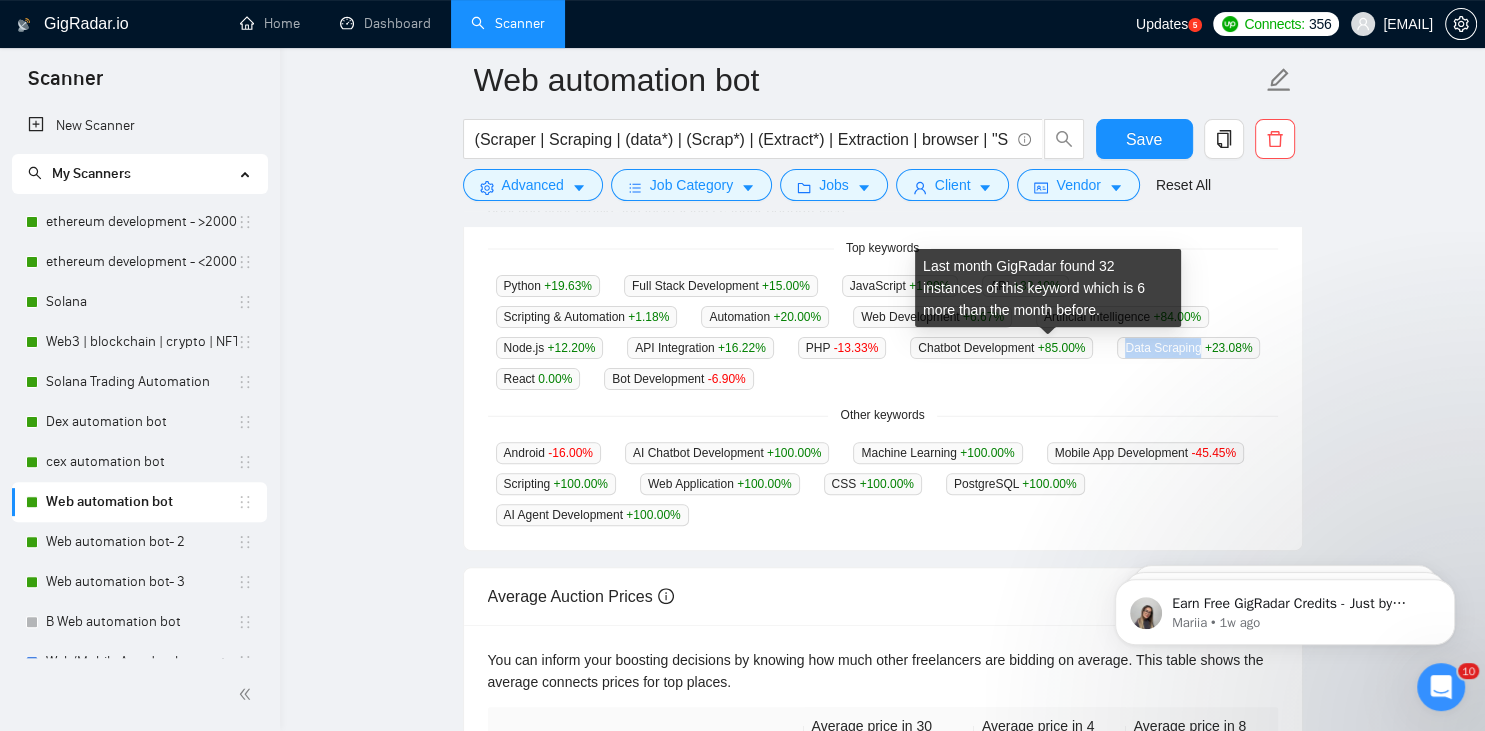 drag, startPoint x: 988, startPoint y: 349, endPoint x: 1062, endPoint y: 350, distance: 74.00676 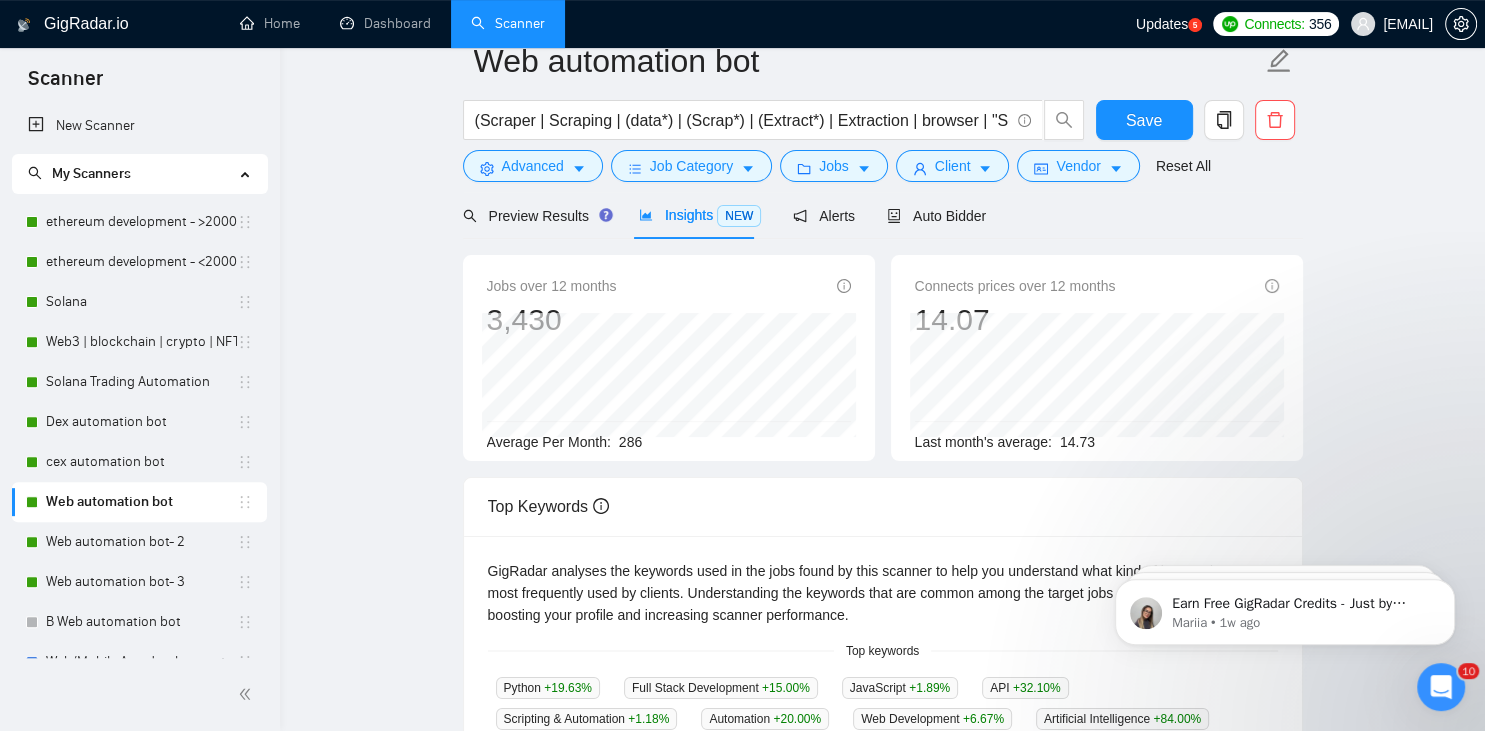 scroll, scrollTop: 0, scrollLeft: 0, axis: both 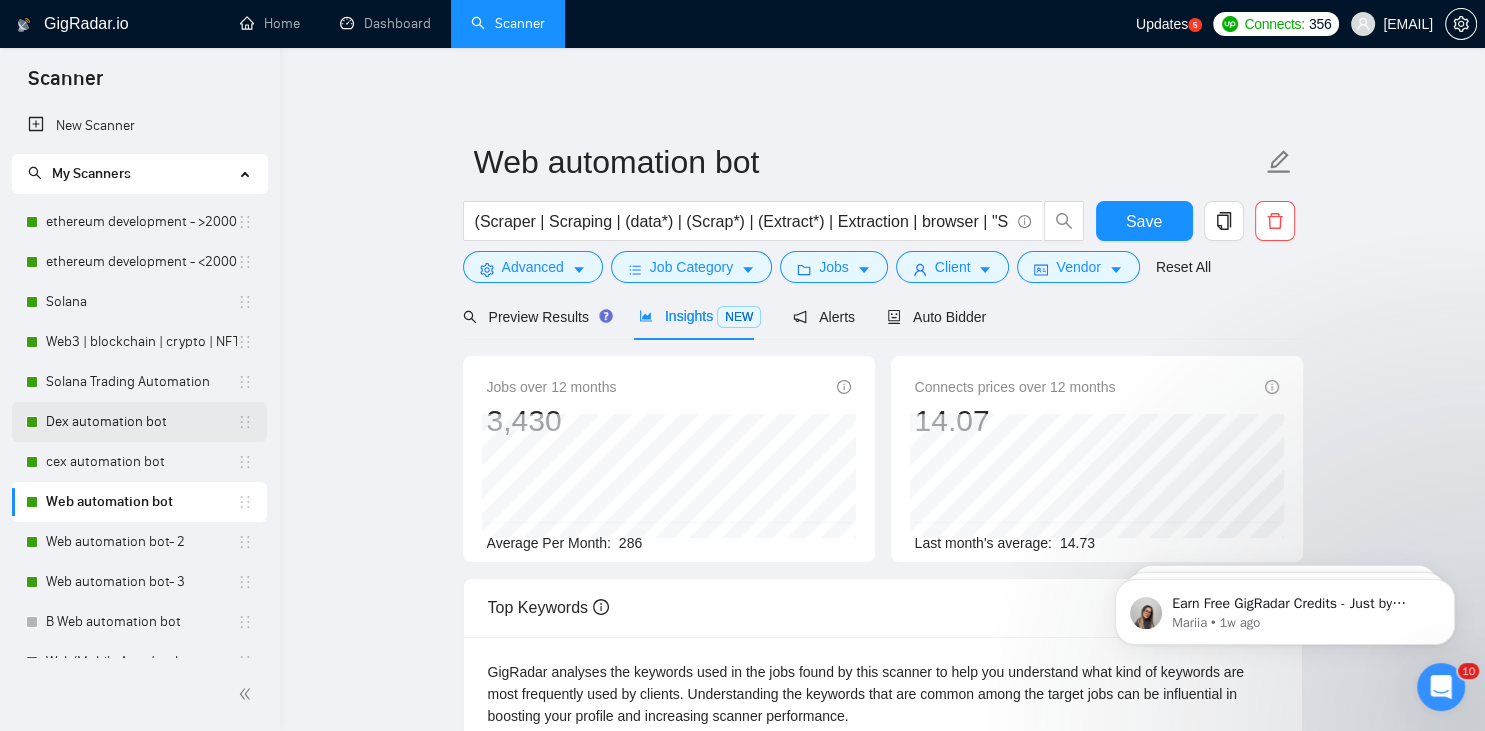 click on "Dex automation bot" at bounding box center (141, 422) 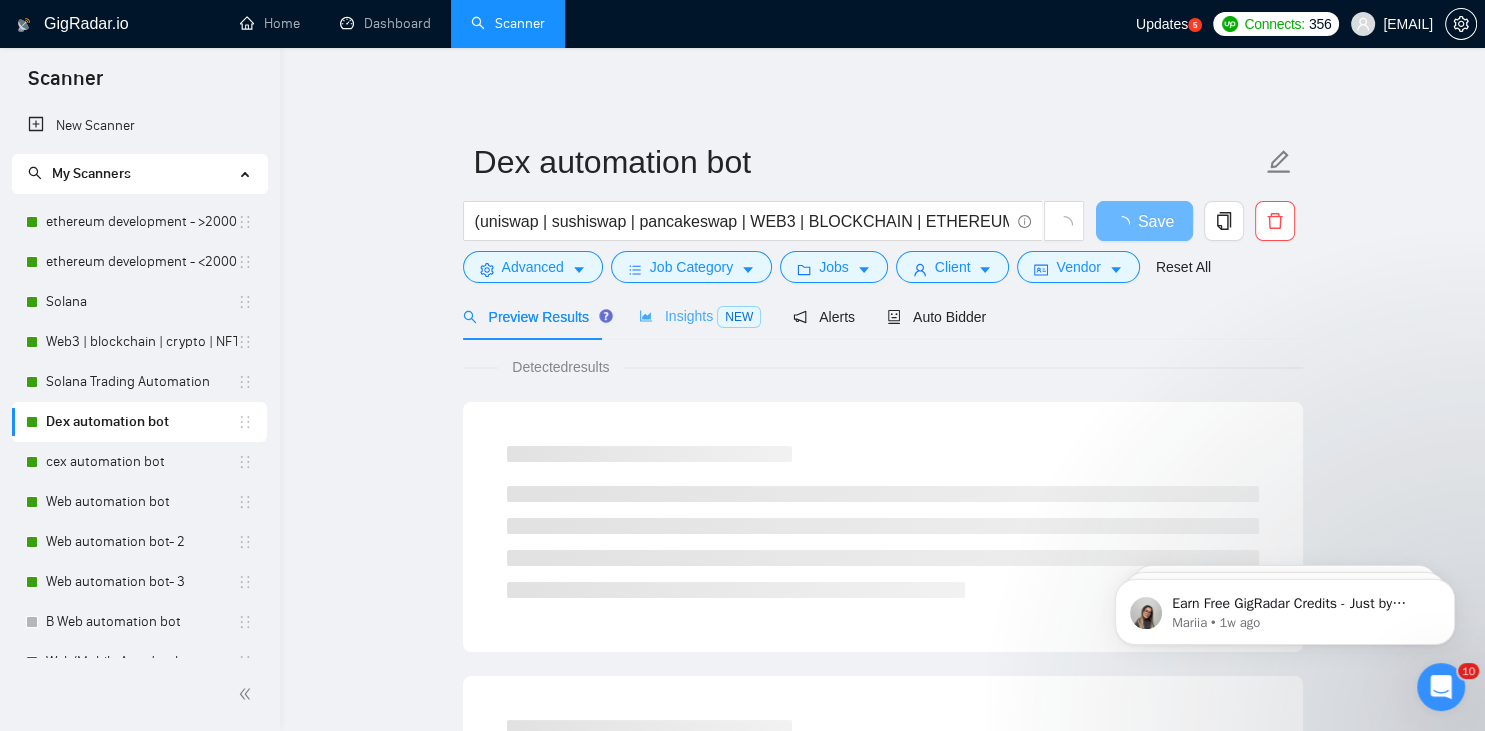 click on "Insights NEW" at bounding box center (700, 316) 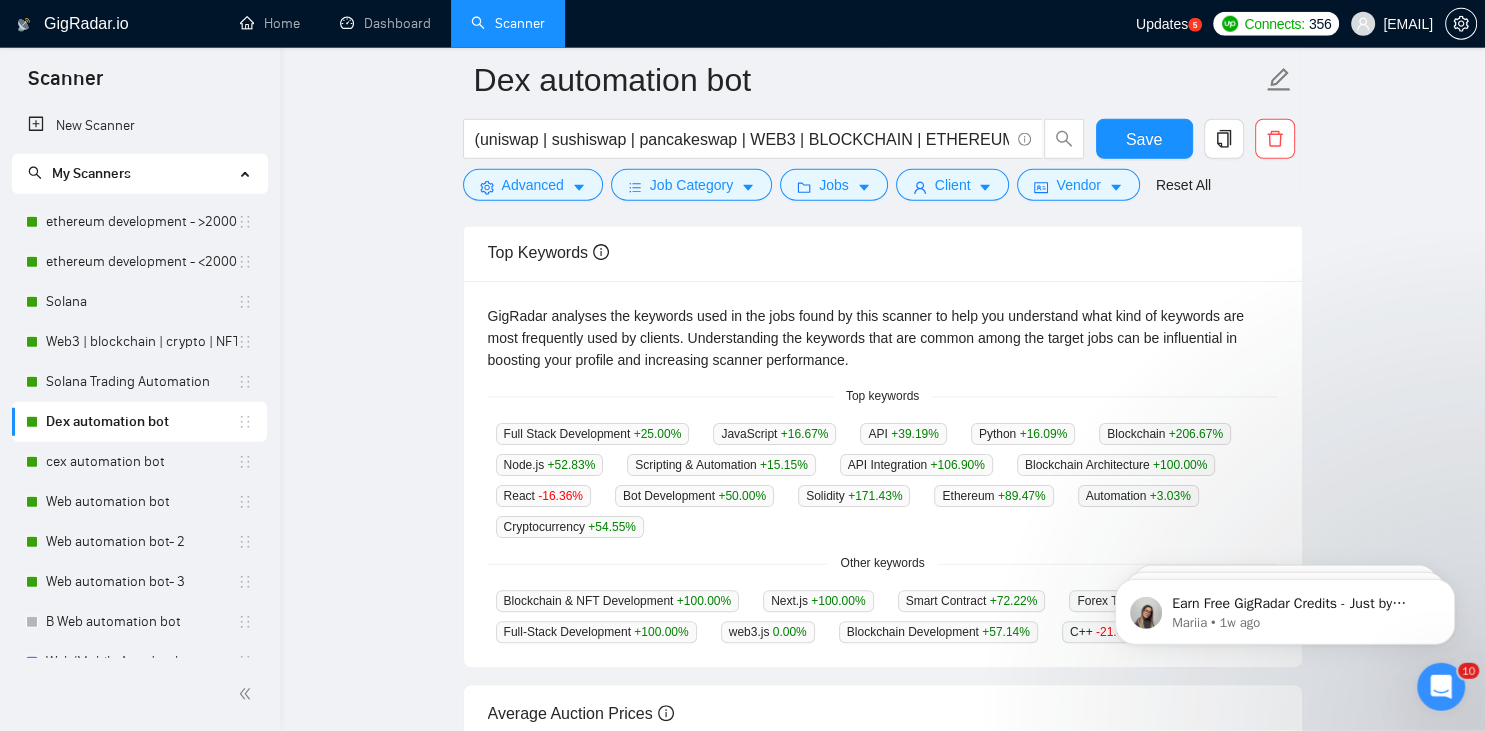 scroll, scrollTop: 459, scrollLeft: 0, axis: vertical 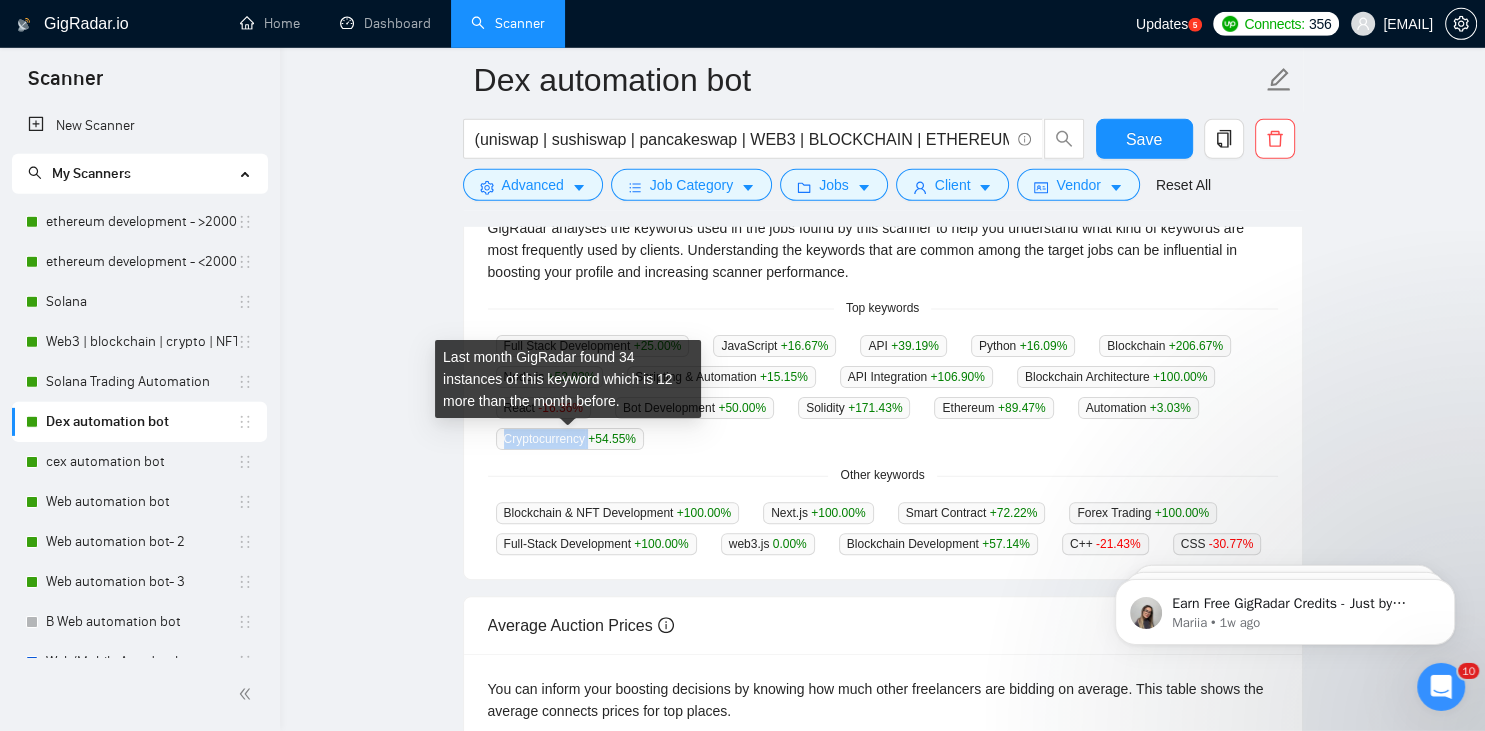drag, startPoint x: 586, startPoint y: 445, endPoint x: 498, endPoint y: 432, distance: 88.95505 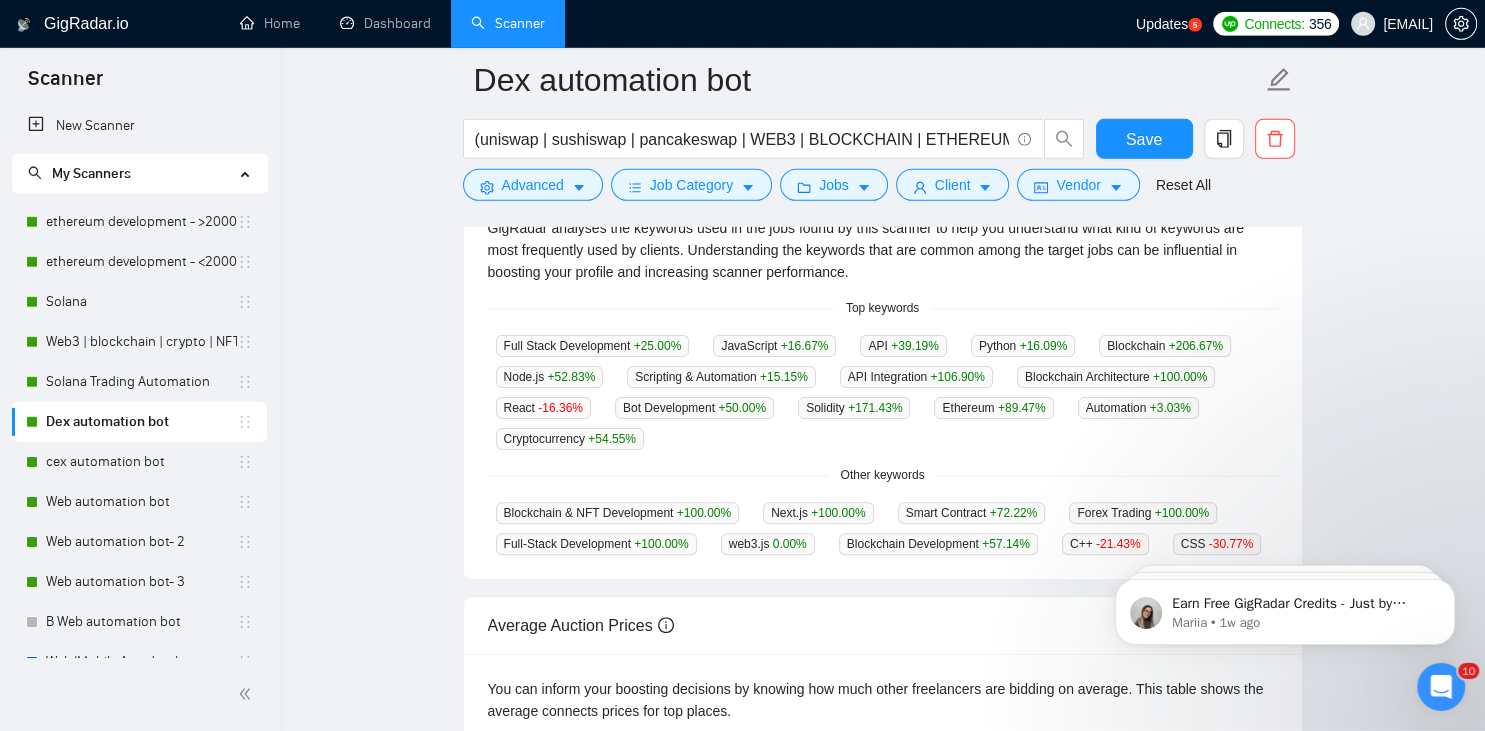 click on "GigRadar analyses the keywords used in the jobs found by this scanner to help you understand what kind of keywords are most frequently used by clients. Understanding the keywords that are common among the target jobs can be influential in boosting your profile and increasing scanner performance. Top keywords Full Stack Development   +25.00 % JavaScript   +16.67 % API   +39.19 % Python   +16.09 % Blockchain   +206.67 % Node.js   +52.83 % Scripting & Automation   +15.15 % API Integration   +106.90 % Blockchain Architecture   +100.00 % React   -16.36 % Bot Development   +50.00 % Solidity   +171.43 % Ethereum   +89.47 % Automation   +3.03 % Cryptocurrency   +54.55 % Other keywords Blockchain & NFT Development   +100.00 % Next.js   +100.00 % Smart Contract   +72.22 % Forex Trading   +100.00 % Full-Stack Development   +100.00 % web3.js   0.00 % Blockchain Development   +57.14 % C++   -21.43 % CSS   -30.77 %" at bounding box center (883, 386) 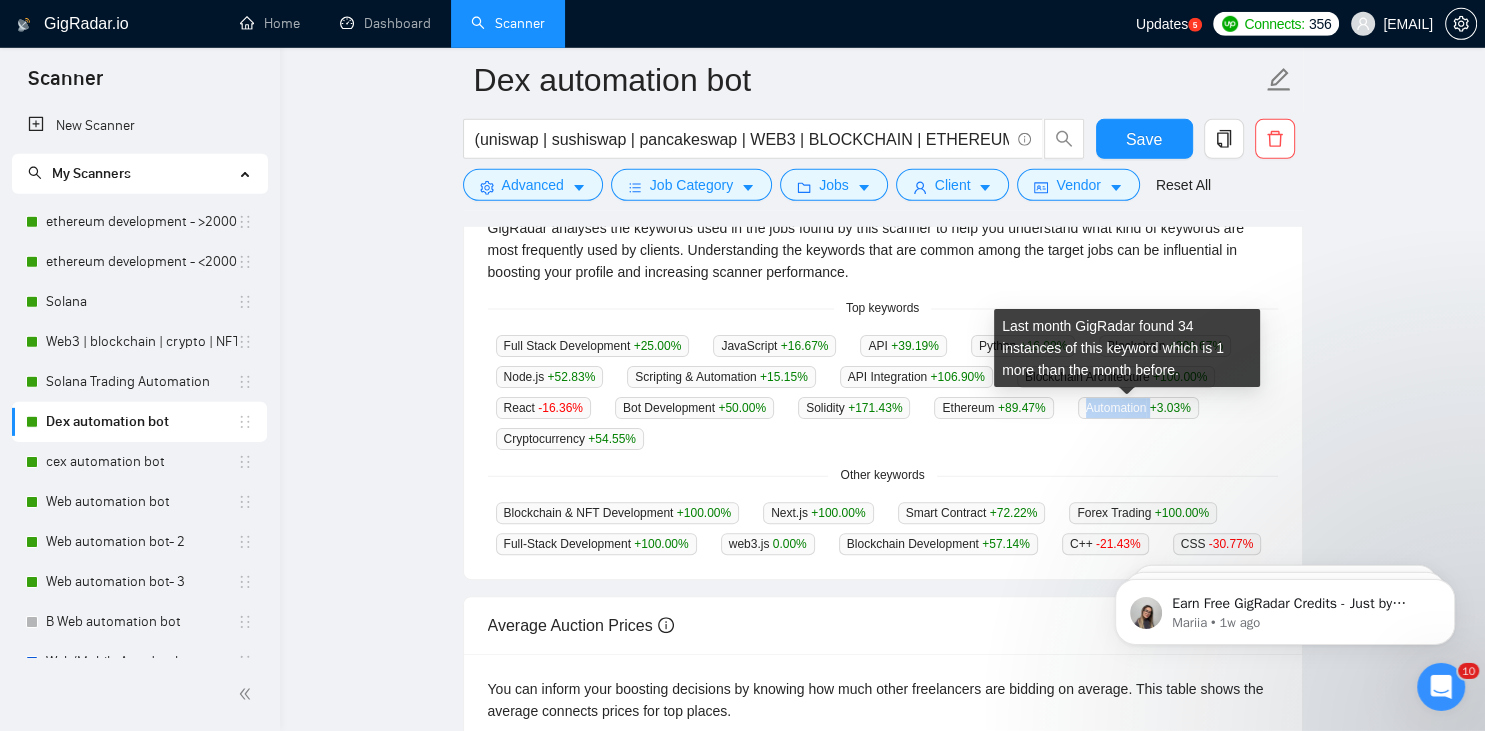 drag, startPoint x: 1076, startPoint y: 408, endPoint x: 1144, endPoint y: 408, distance: 68 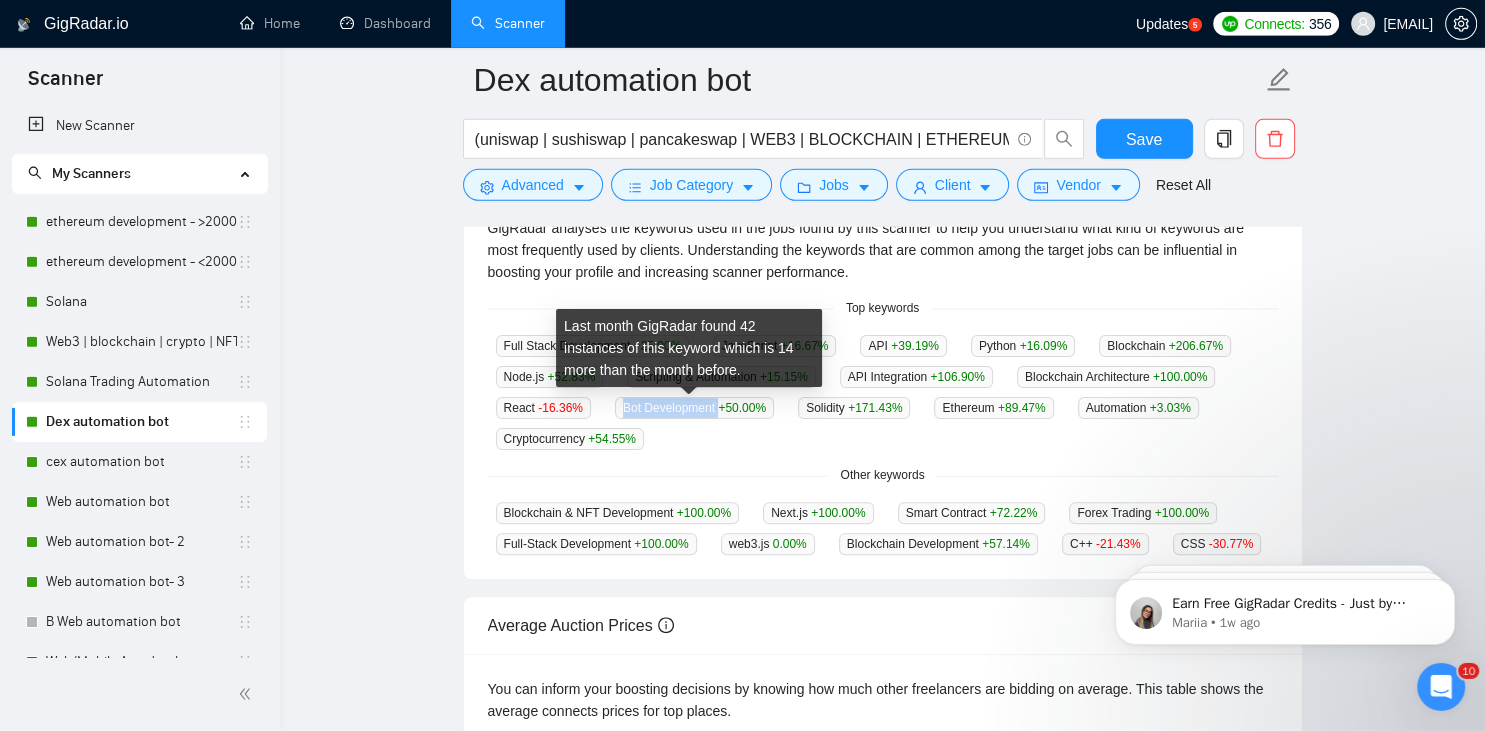 drag, startPoint x: 617, startPoint y: 411, endPoint x: 715, endPoint y: 409, distance: 98.02041 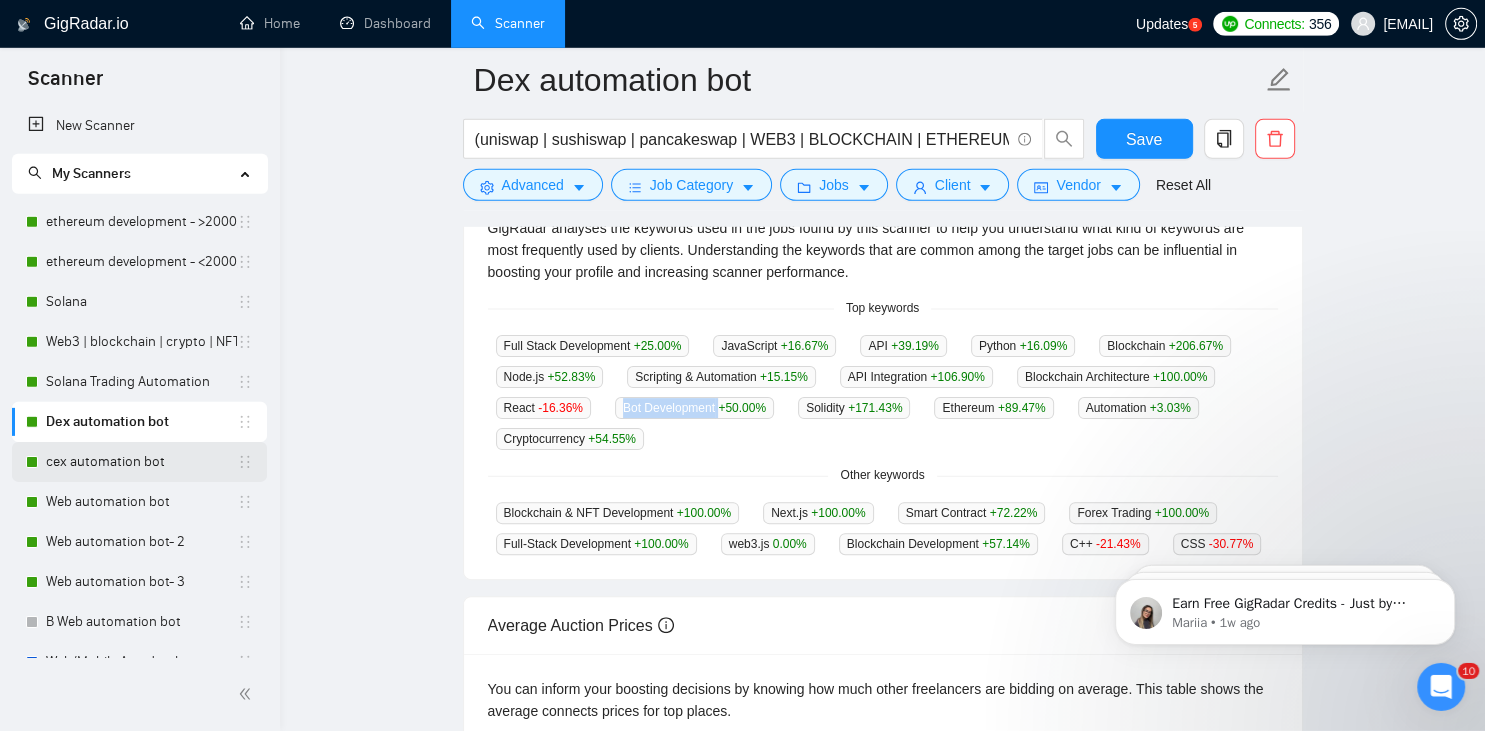 click on "cex automation bot" at bounding box center [141, 462] 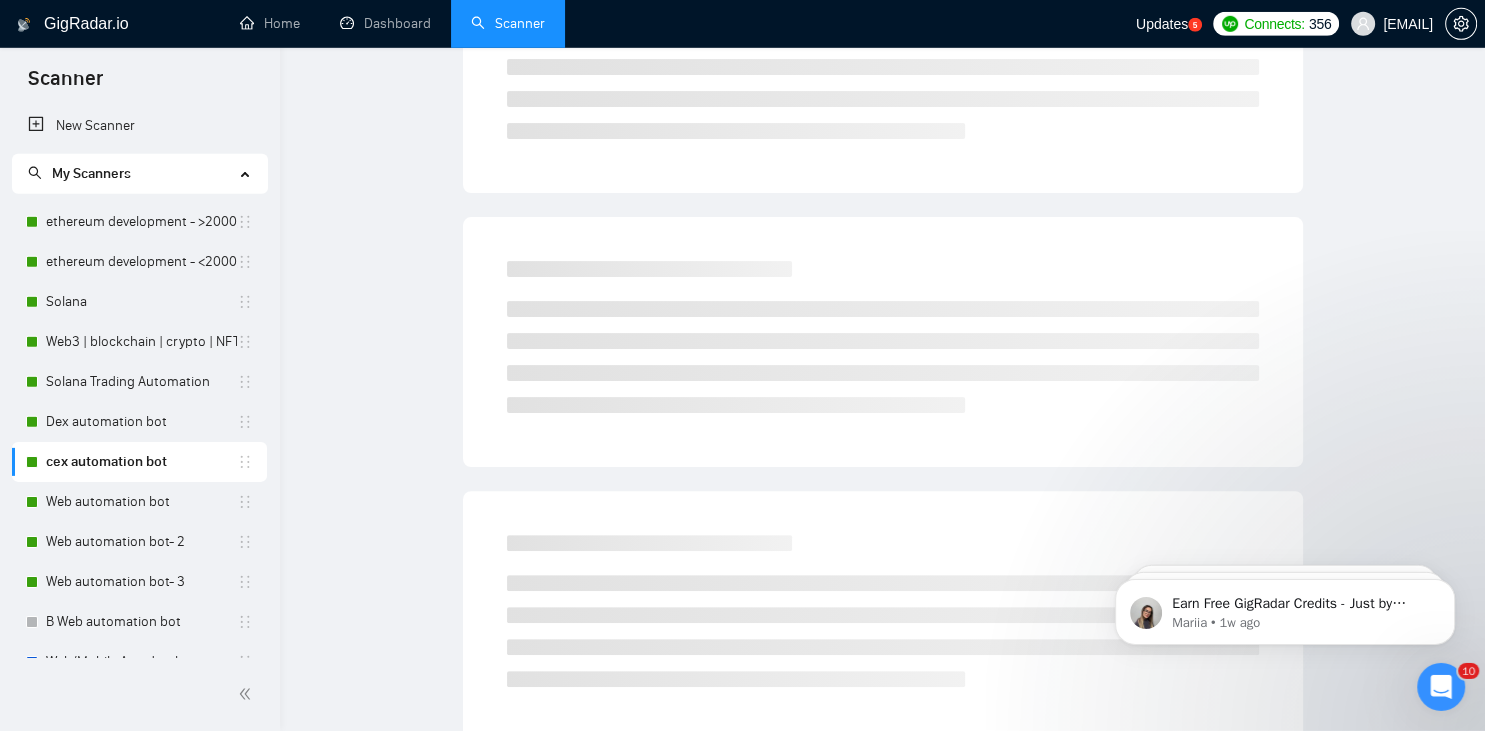 scroll, scrollTop: 0, scrollLeft: 0, axis: both 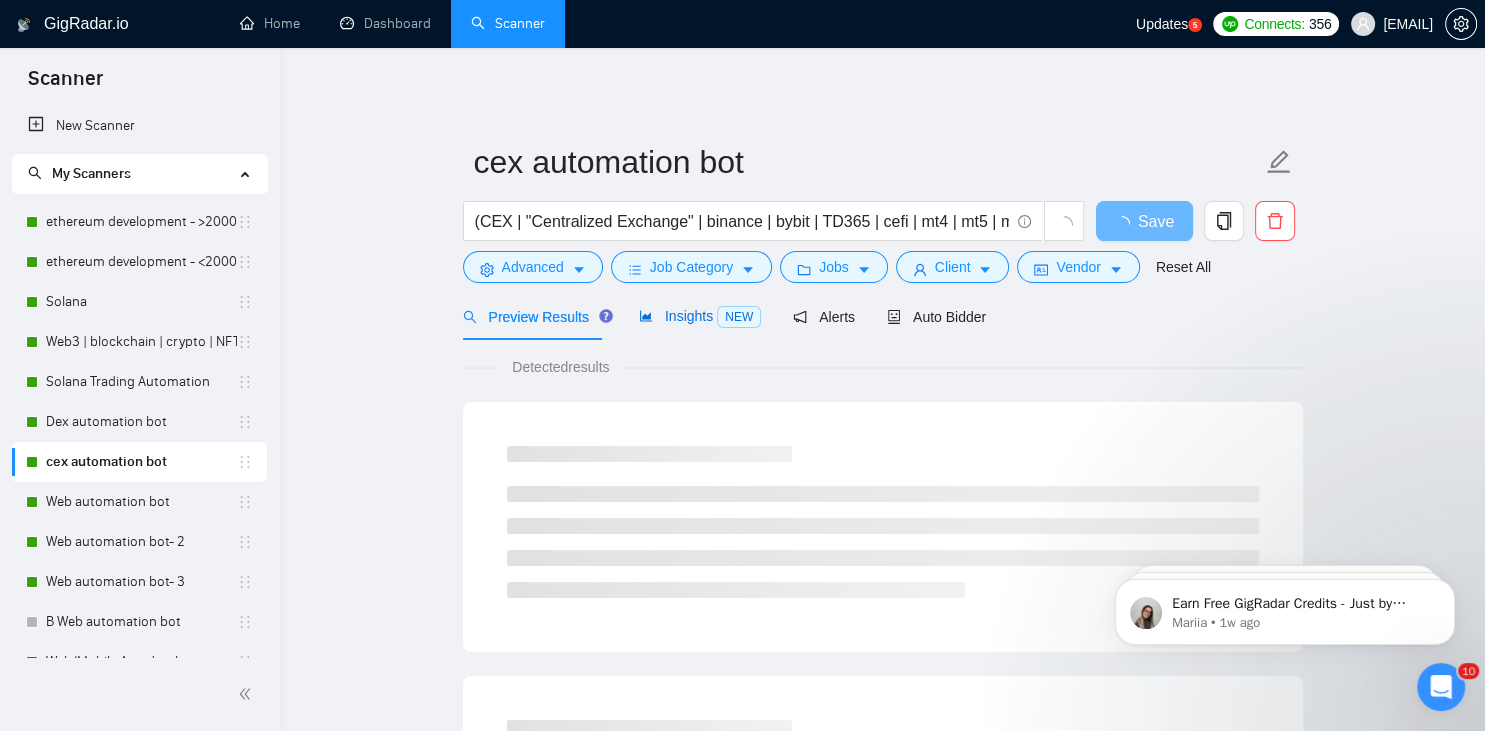 click on "Insights NEW" at bounding box center (700, 316) 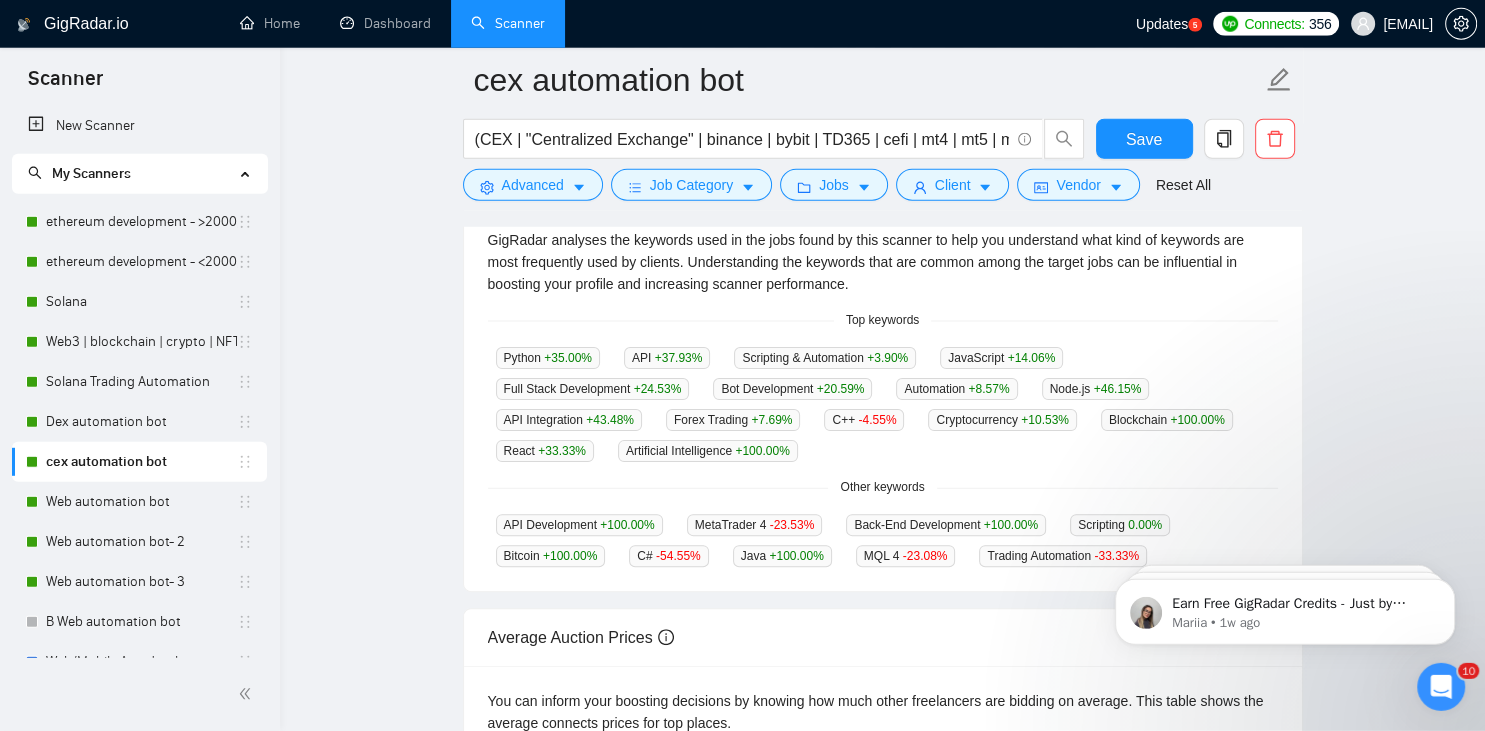 scroll, scrollTop: 436, scrollLeft: 0, axis: vertical 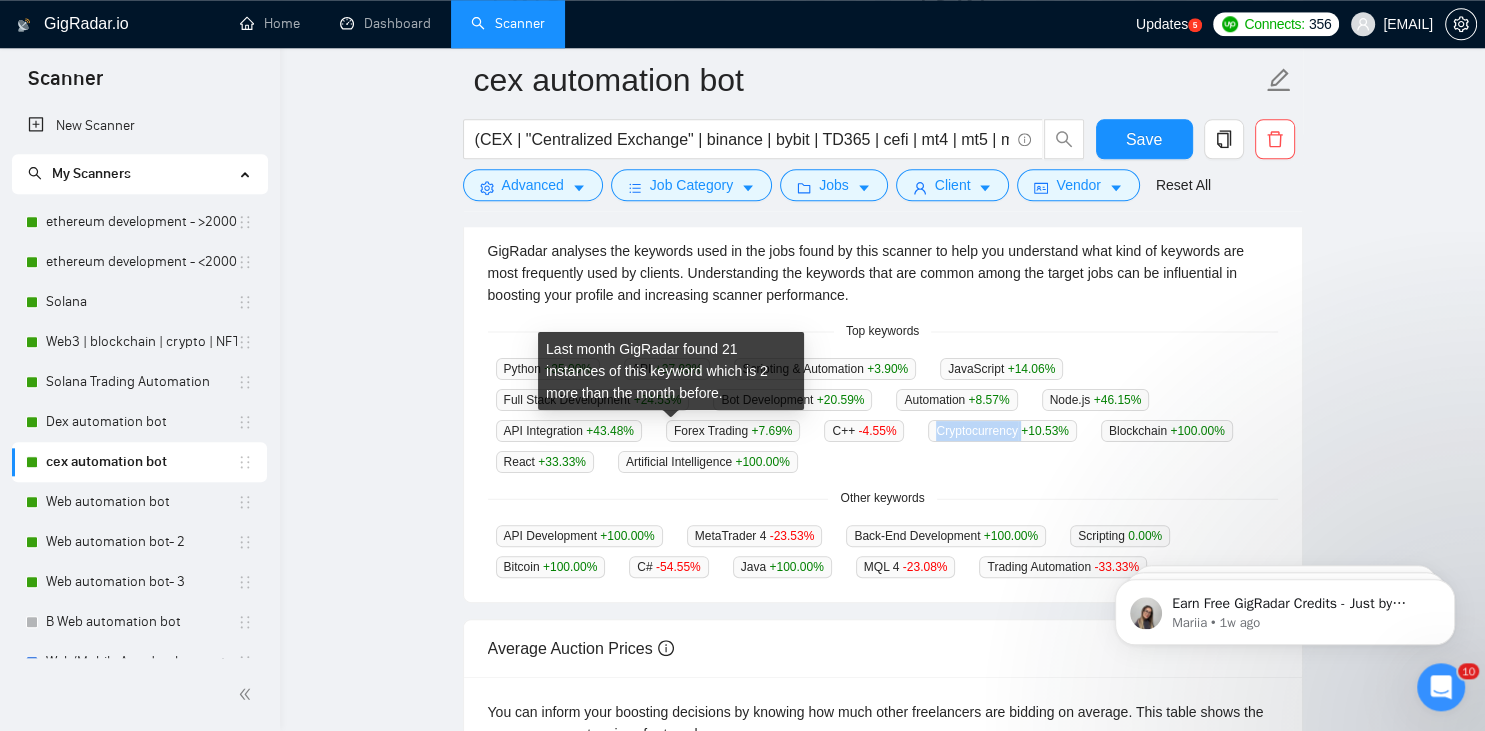 drag, startPoint x: 606, startPoint y: 425, endPoint x: 690, endPoint y: 433, distance: 84.38009 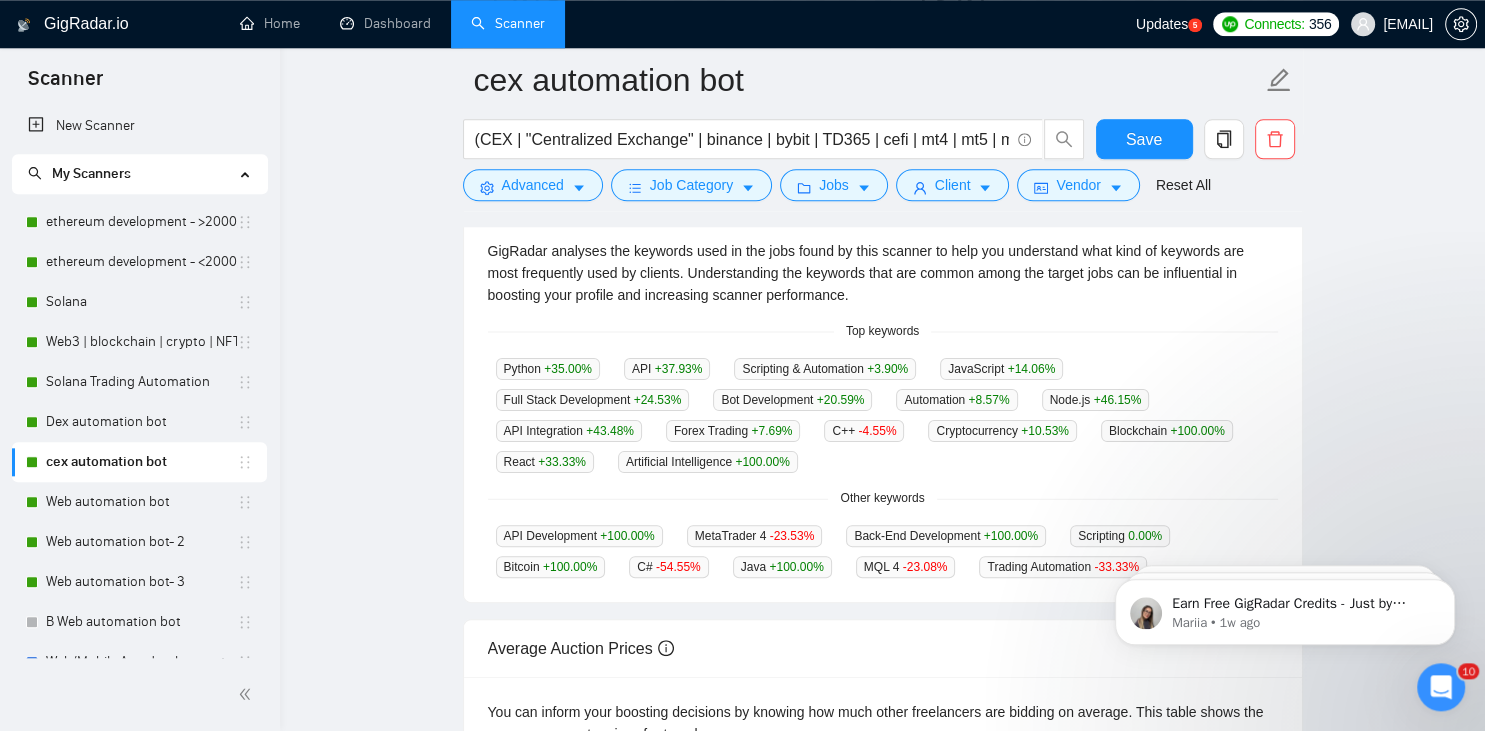 click on "Top keywords" at bounding box center [883, 331] 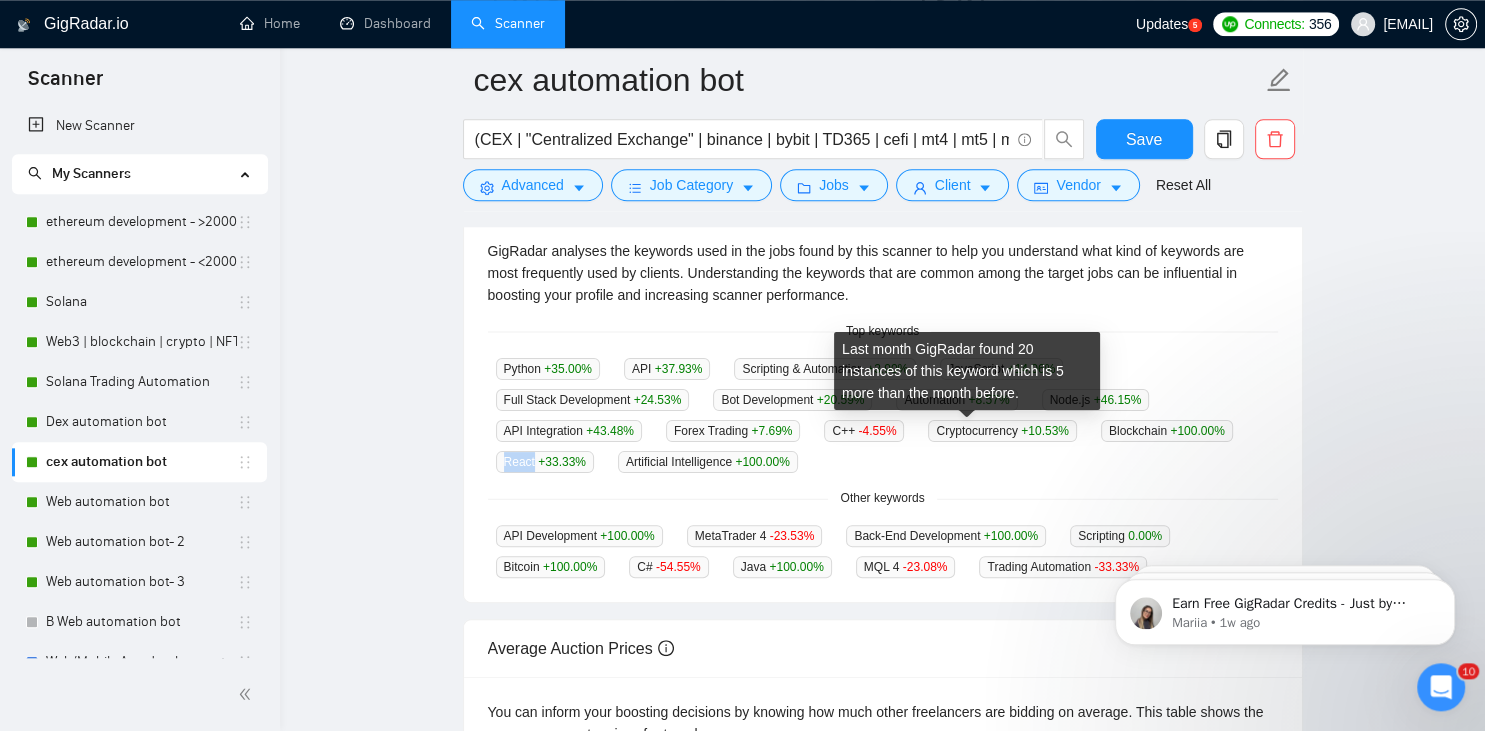 drag, startPoint x: 929, startPoint y: 430, endPoint x: 958, endPoint y: 435, distance: 29.427877 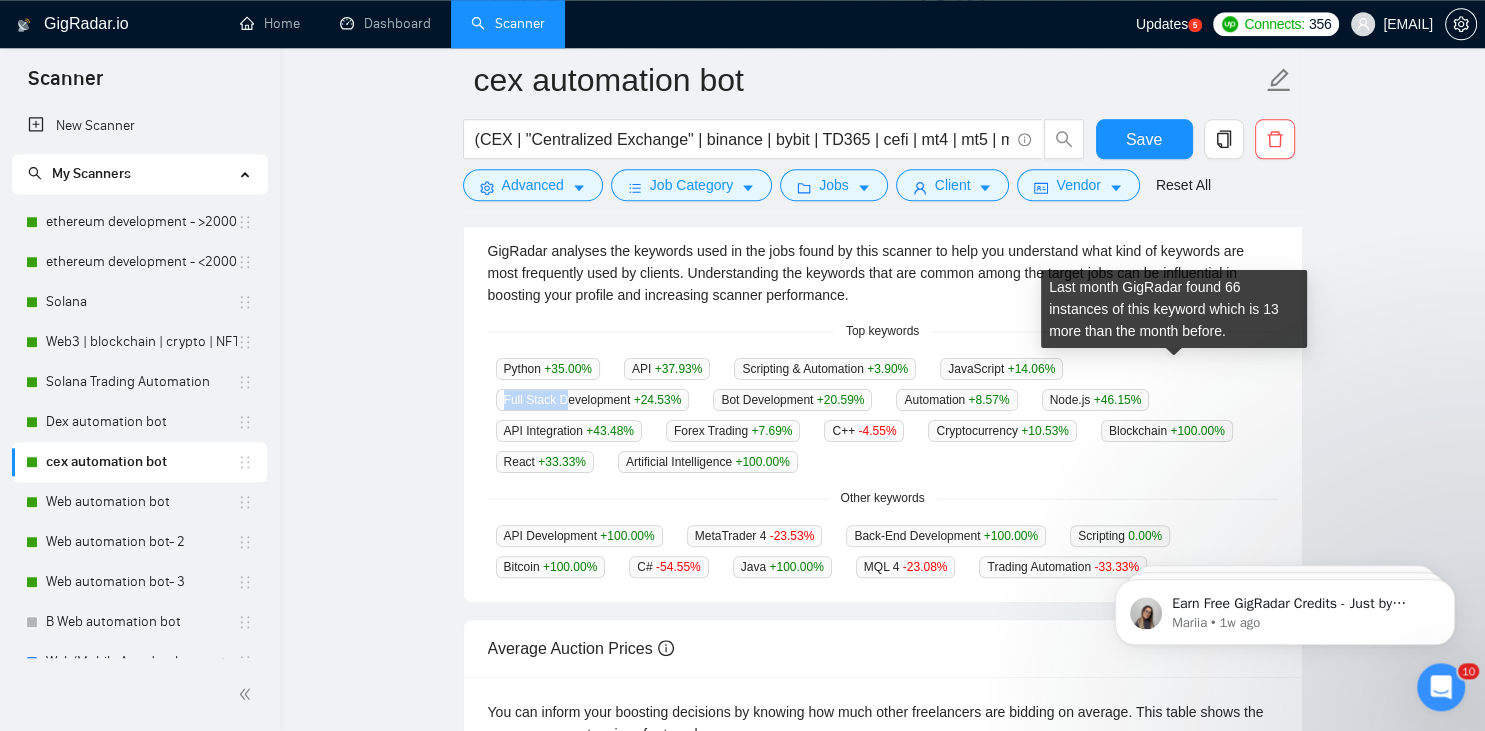 drag, startPoint x: 1085, startPoint y: 371, endPoint x: 1147, endPoint y: 367, distance: 62.1289 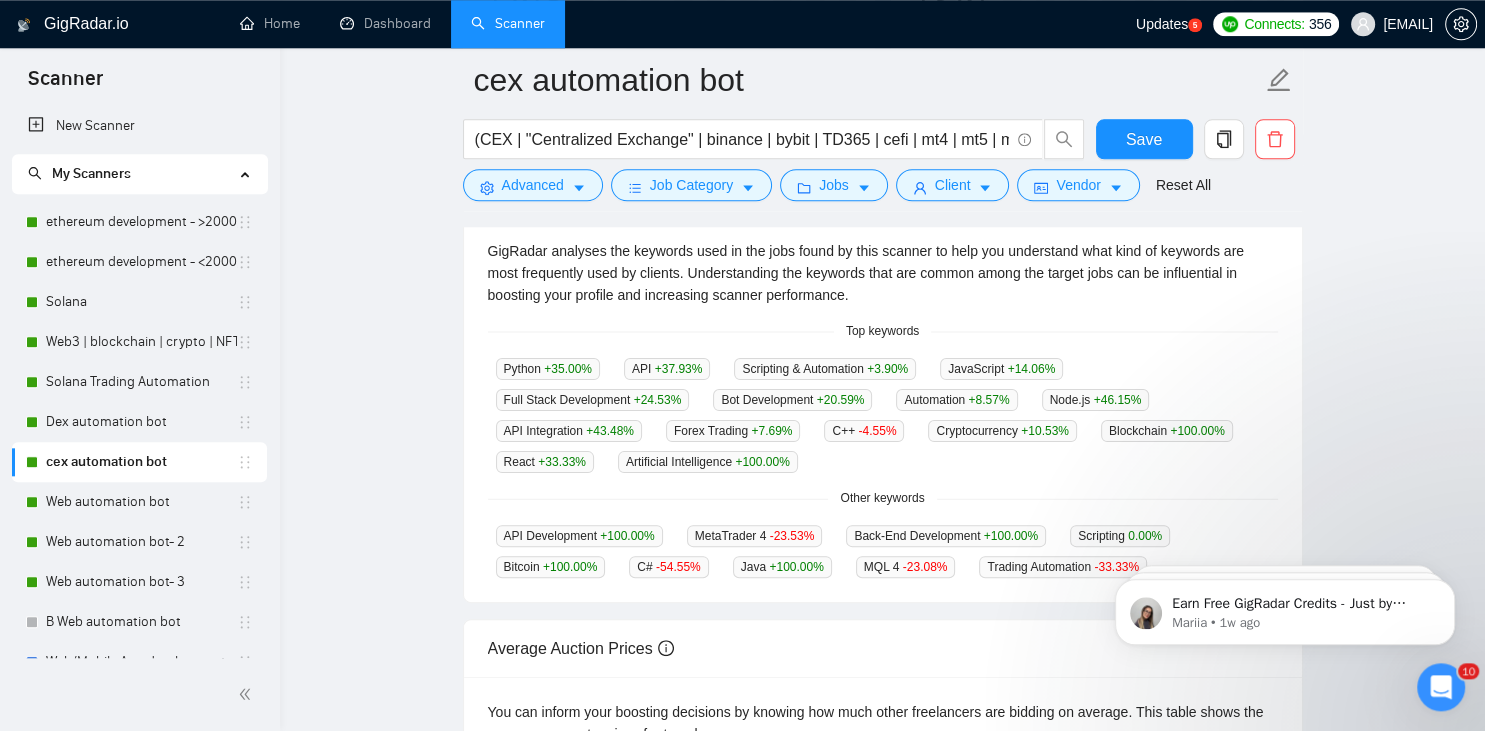 click on "GigRadar analyses the keywords used in the jobs found by this scanner to help you understand what kind of keywords are most frequently used by clients. Understanding the keywords that are common among the target jobs can be influential in boosting your profile and increasing scanner performance. Top keywords Python   +35.00 % API   +37.93 % Scripting & Automation   +3.90 % JavaScript   +14.06 % Full Stack Development   +24.53 % Bot Development   +20.59 % Automation   +8.57 % Node.js   +46.15 % API Integration   +43.48 % Forex Trading   +7.69 % C++   -4.55 % Cryptocurrency   +10.53 % Blockchain   +100.00 % React   +33.33 % Artificial Intelligence   +100.00 % Other keywords API Development   +100.00 % MetaTrader 4   -23.53 % Back-End Development   +100.00 % Scripting   0.00 % Bitcoin   +100.00 % C#   -54.55 % Java   +100.00 % MQL 4   -23.08 % Trading Automation   -33.33 %" at bounding box center (883, 409) 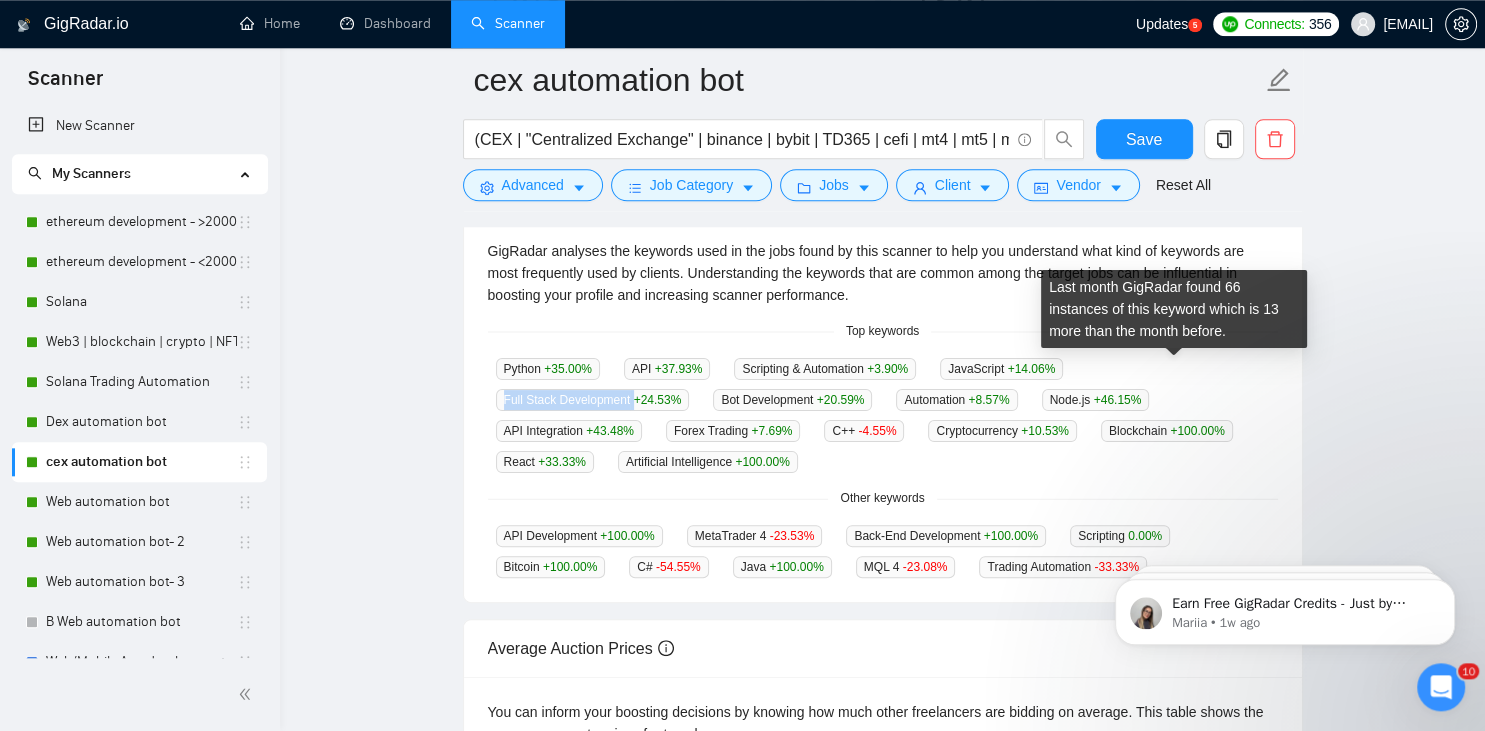 drag, startPoint x: 1082, startPoint y: 368, endPoint x: 1215, endPoint y: 365, distance: 133.03383 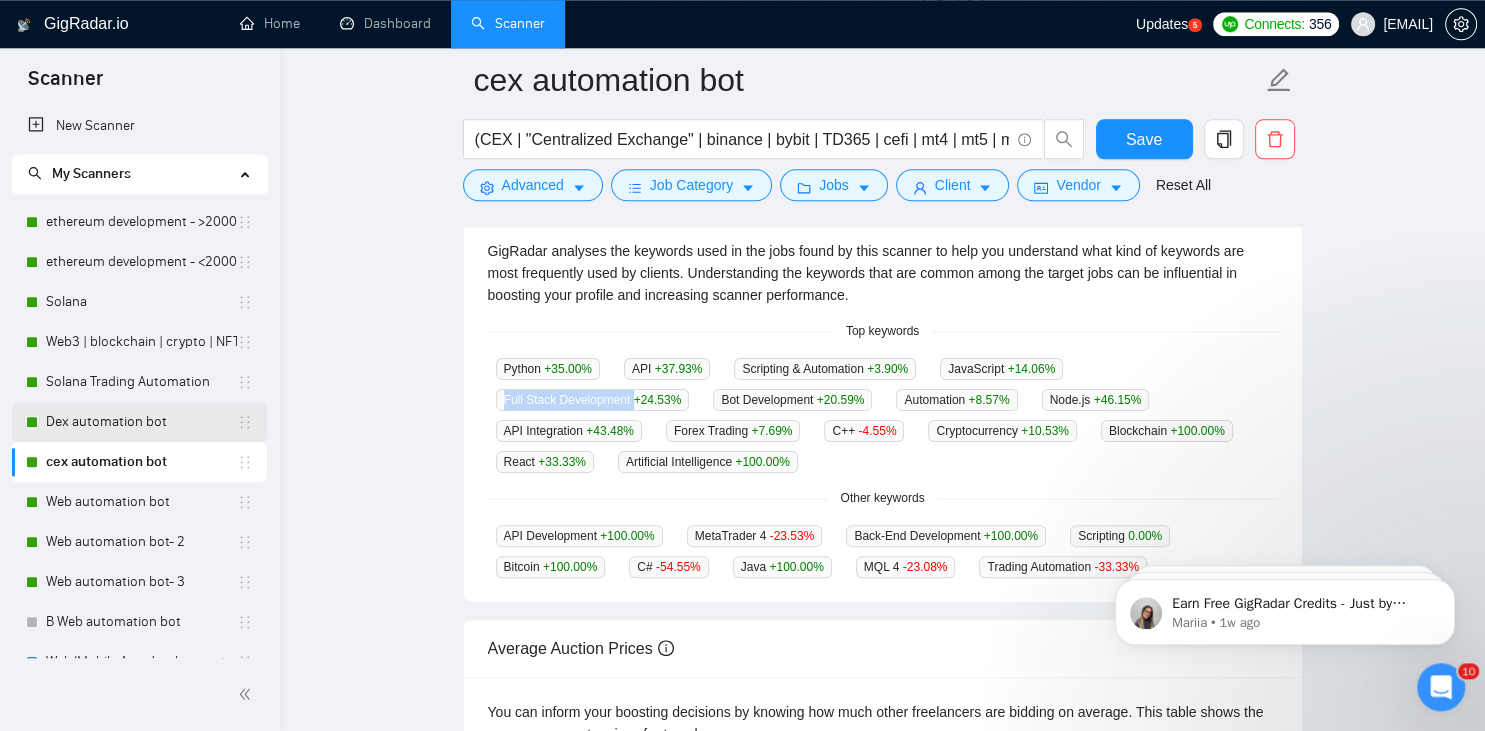 click on "Dex automation bot" at bounding box center [141, 422] 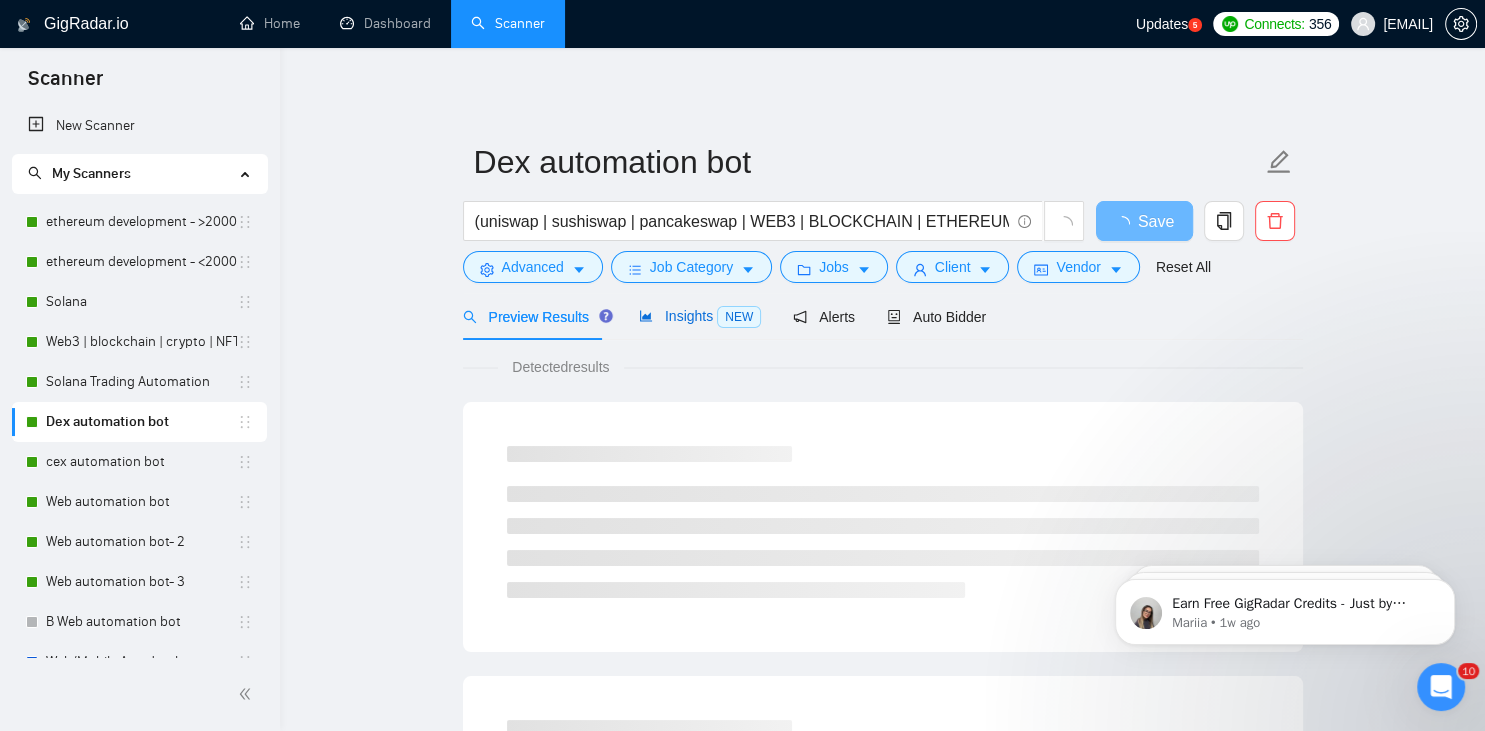click on "Insights NEW" at bounding box center [700, 316] 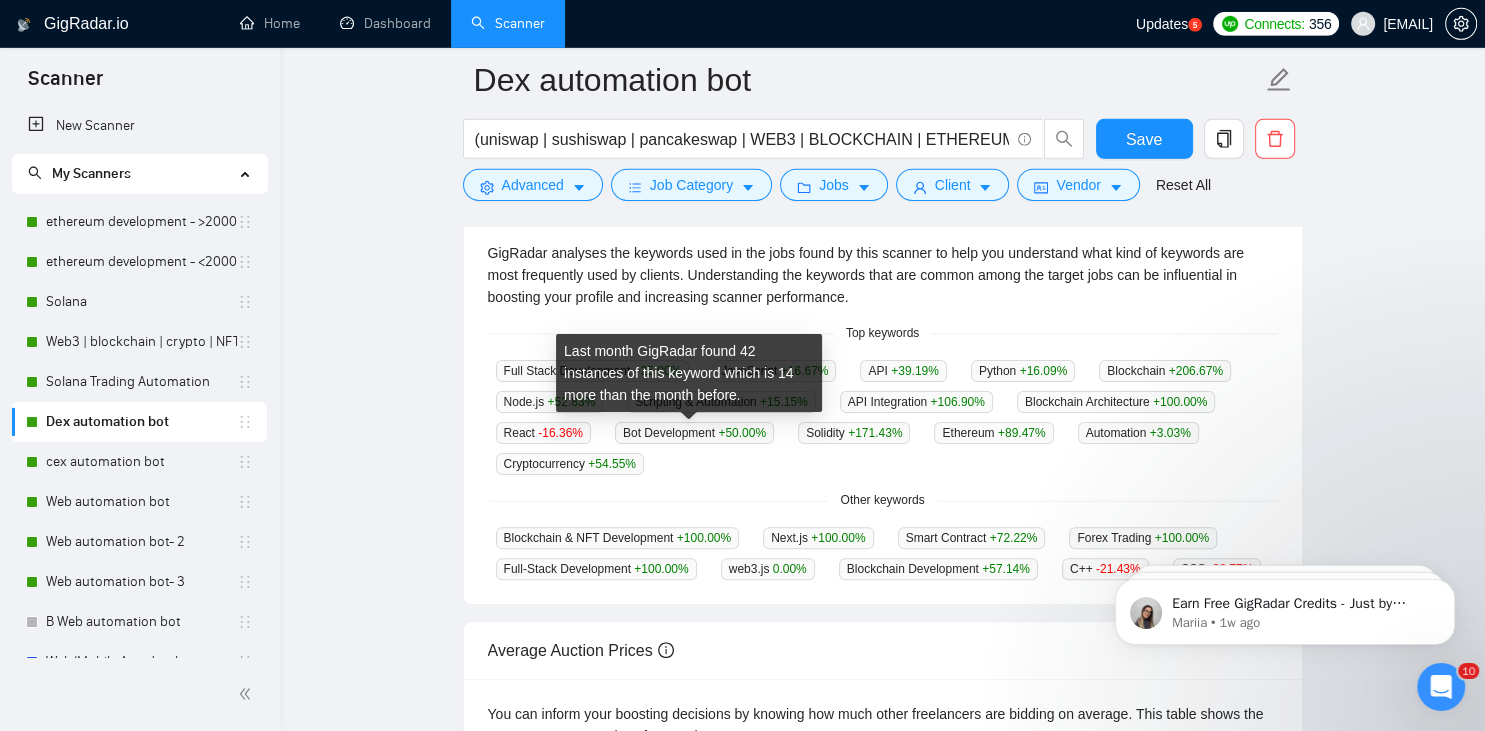 scroll, scrollTop: 436, scrollLeft: 0, axis: vertical 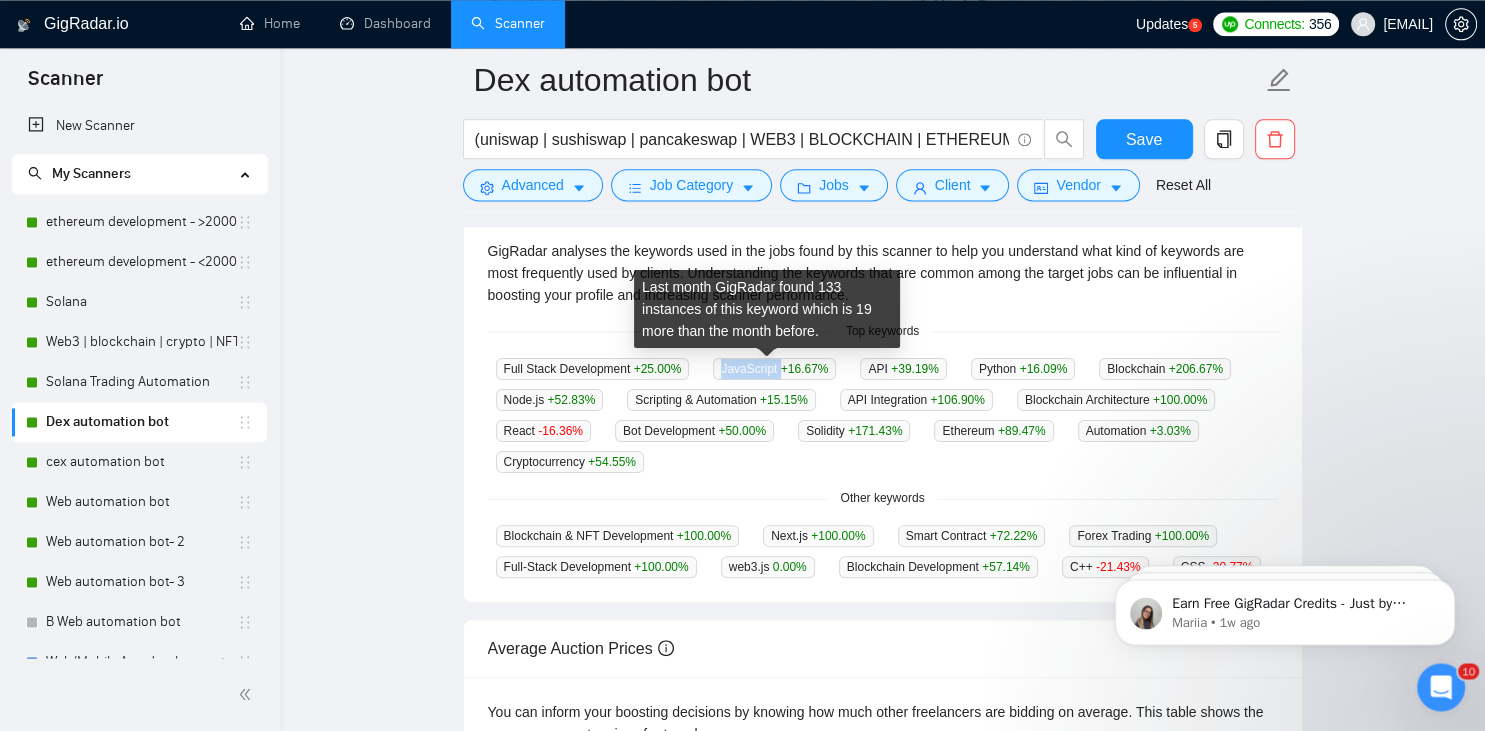 drag, startPoint x: 717, startPoint y: 366, endPoint x: 775, endPoint y: 364, distance: 58.034473 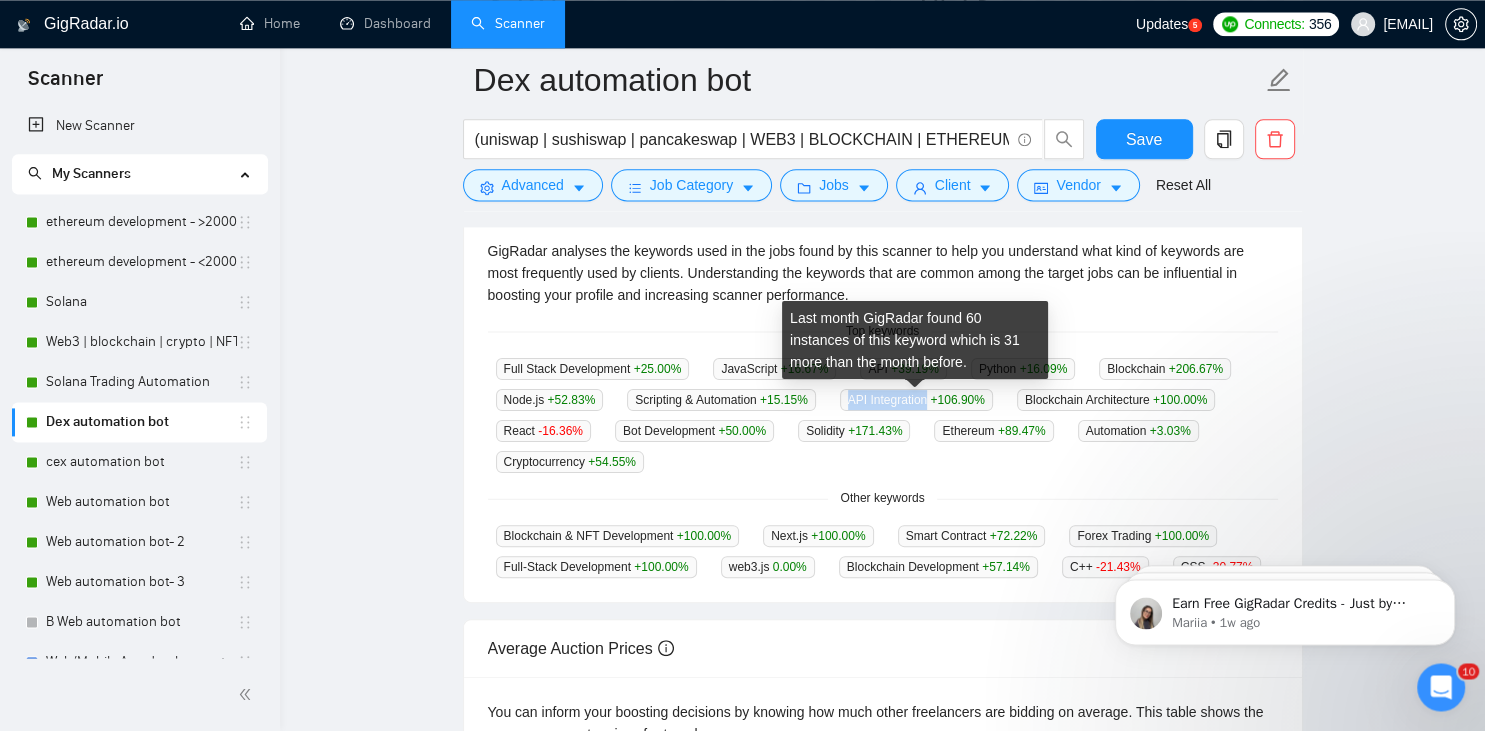drag, startPoint x: 842, startPoint y: 400, endPoint x: 927, endPoint y: 394, distance: 85.2115 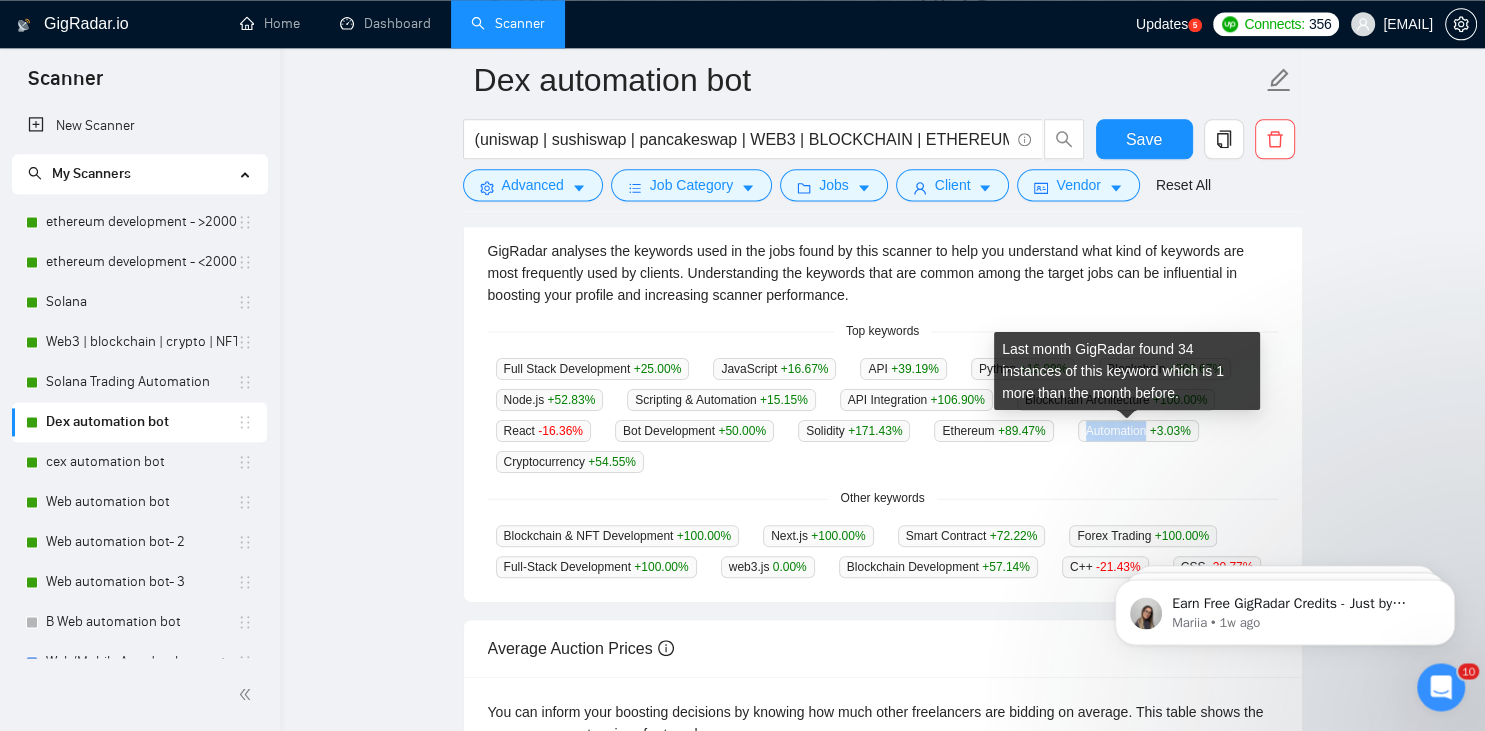drag, startPoint x: 1078, startPoint y: 431, endPoint x: 1138, endPoint y: 432, distance: 60.00833 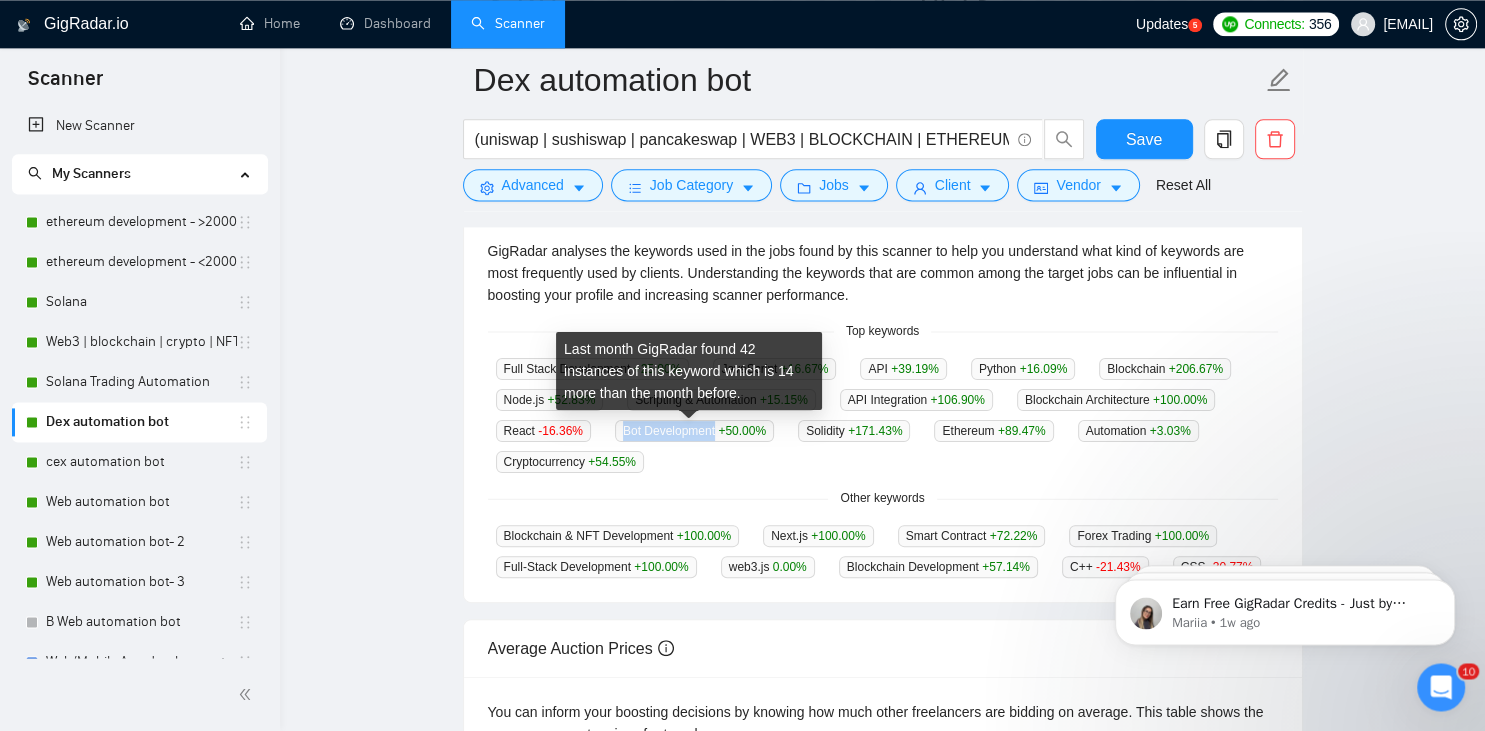 drag, startPoint x: 711, startPoint y: 430, endPoint x: 608, endPoint y: 436, distance: 103.17461 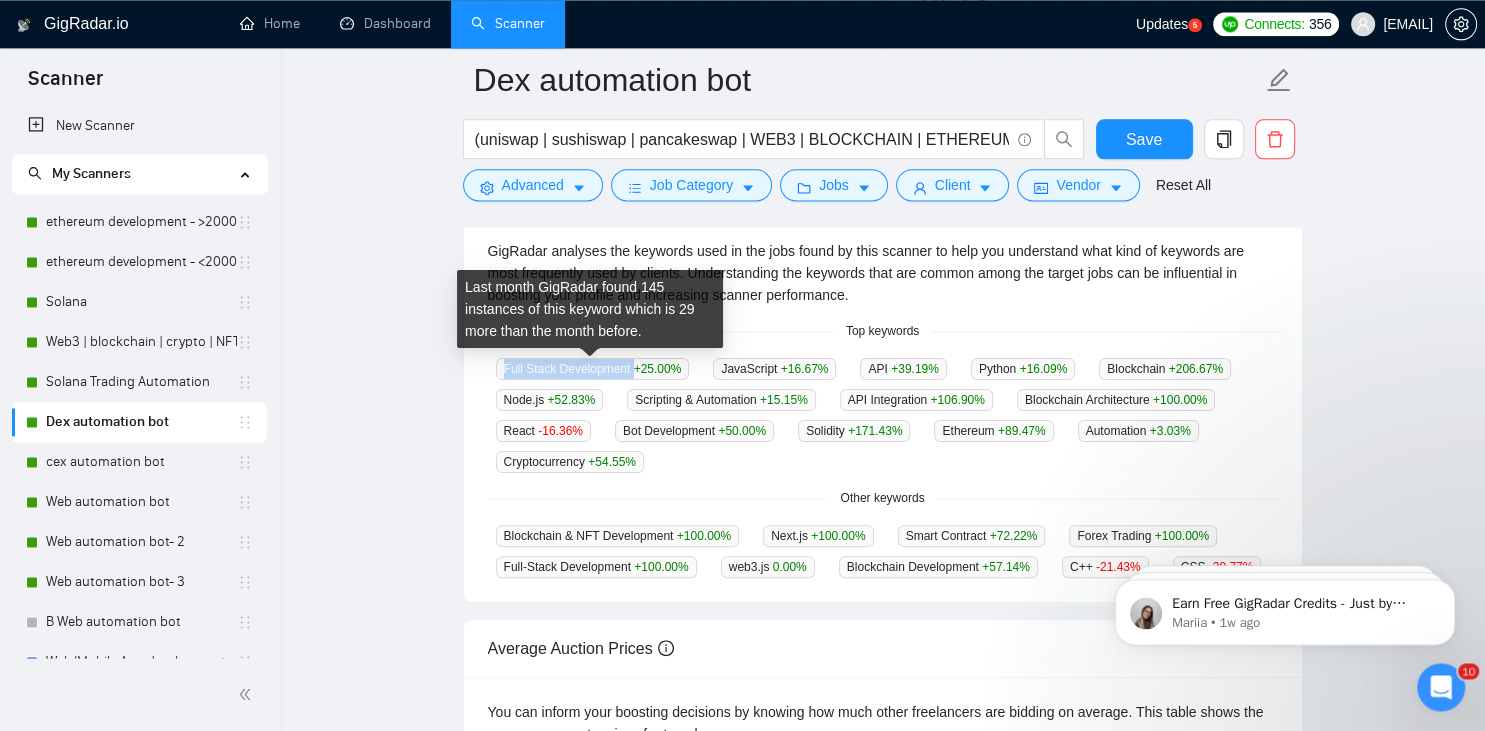 drag, startPoint x: 502, startPoint y: 372, endPoint x: 632, endPoint y: 365, distance: 130.18832 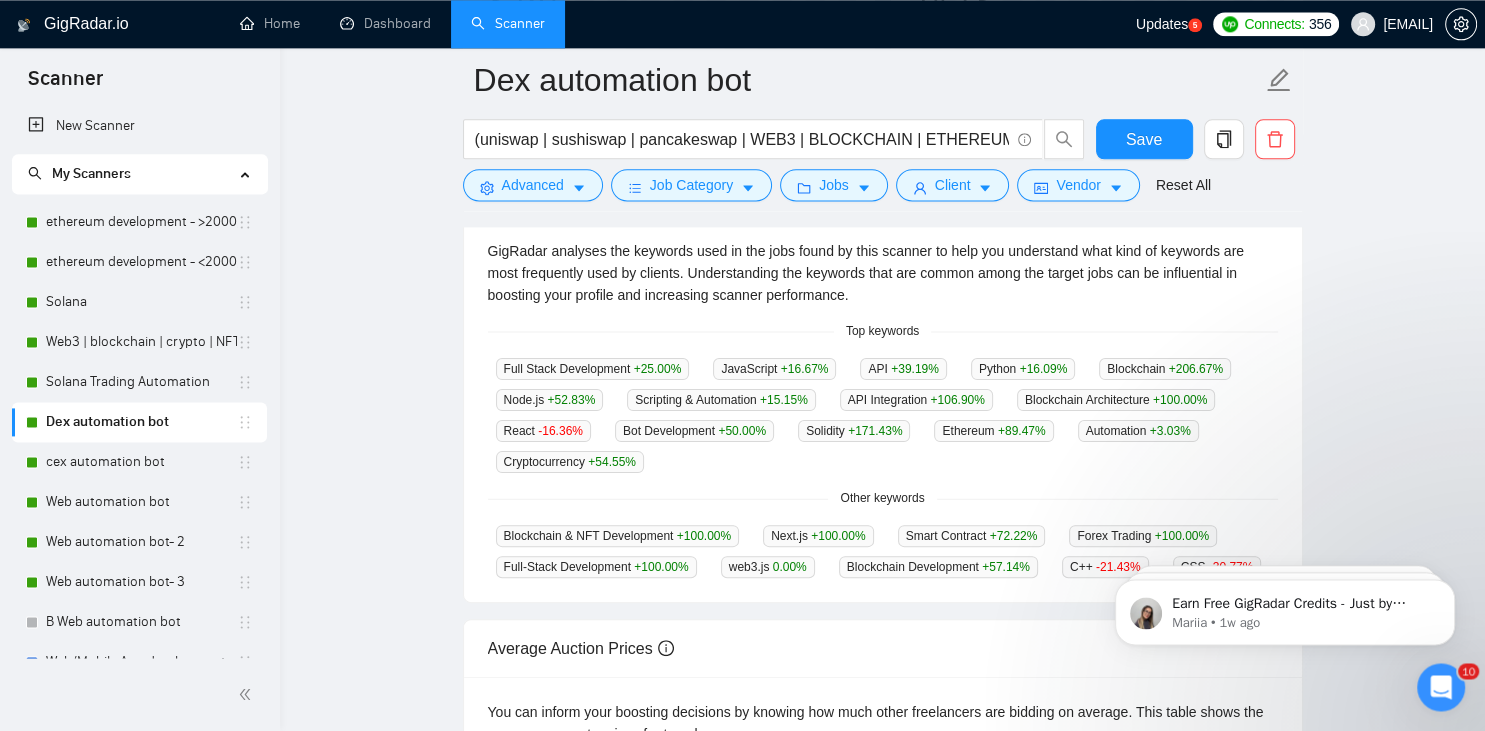 click on "Dex automation bot (uniswap | sushiswap | pancakeswap | WEB3 | BLOCKCHAIN | ETHEREUM | ether| dex | defi | trading | solidity | (crypto*)) ((bot*) | (automation*) | scripting | (platform*) | Script | (tool*)) Save Advanced   Job Category   Jobs   Client   Vendor   Reset All Preview Results Insights NEW Alerts Auto Bidder Jobs over 12 months 3,161   Average Per Month: 263 Connects prices over 12 months 14.13   Last month's average: 14.63 Top Keywords GigRadar analyses the keywords used in the jobs found by this scanner to help you understand what kind of keywords are most frequently used by clients. Understanding the keywords that are common among the target jobs can be influential in boosting your profile and increasing scanner performance. Top keywords Full Stack Development   +25.00 % JavaScript   +16.67 % API   +39.19 % Python   +16.09 % Blockchain   +206.67 % Node.js   +52.83 % Scripting & Automation   +15.15 % API Integration   +106.90 % Blockchain Architecture   +100.00 % React   -16.36 %   +50.00 %   %" at bounding box center (882, 322) 